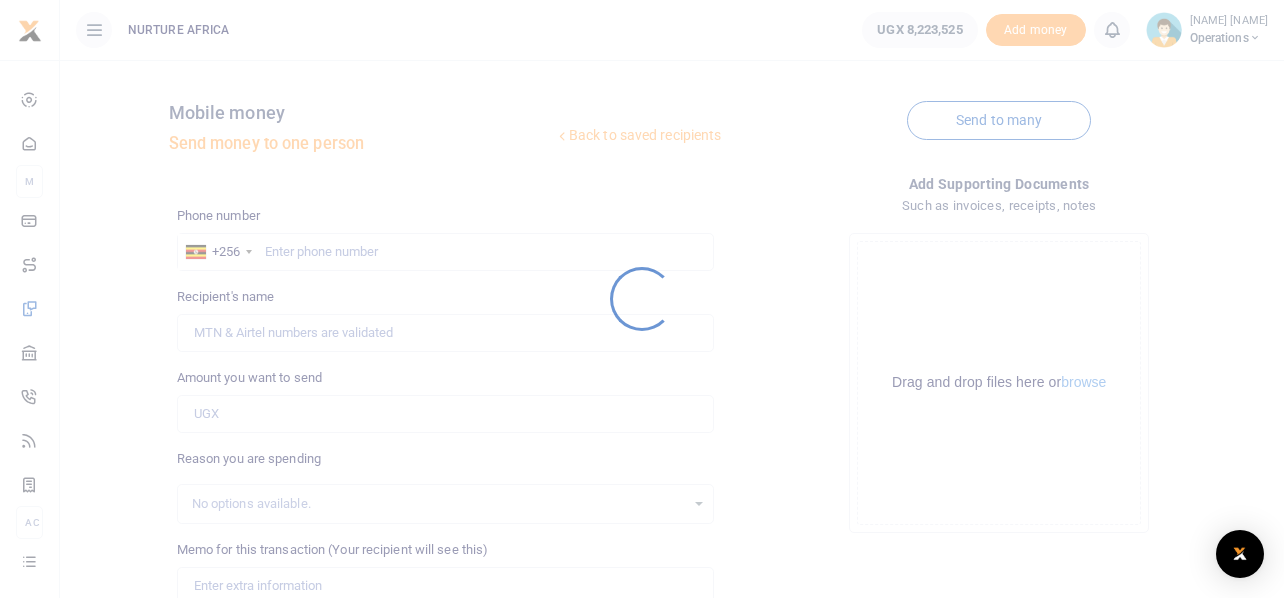 scroll, scrollTop: 0, scrollLeft: 0, axis: both 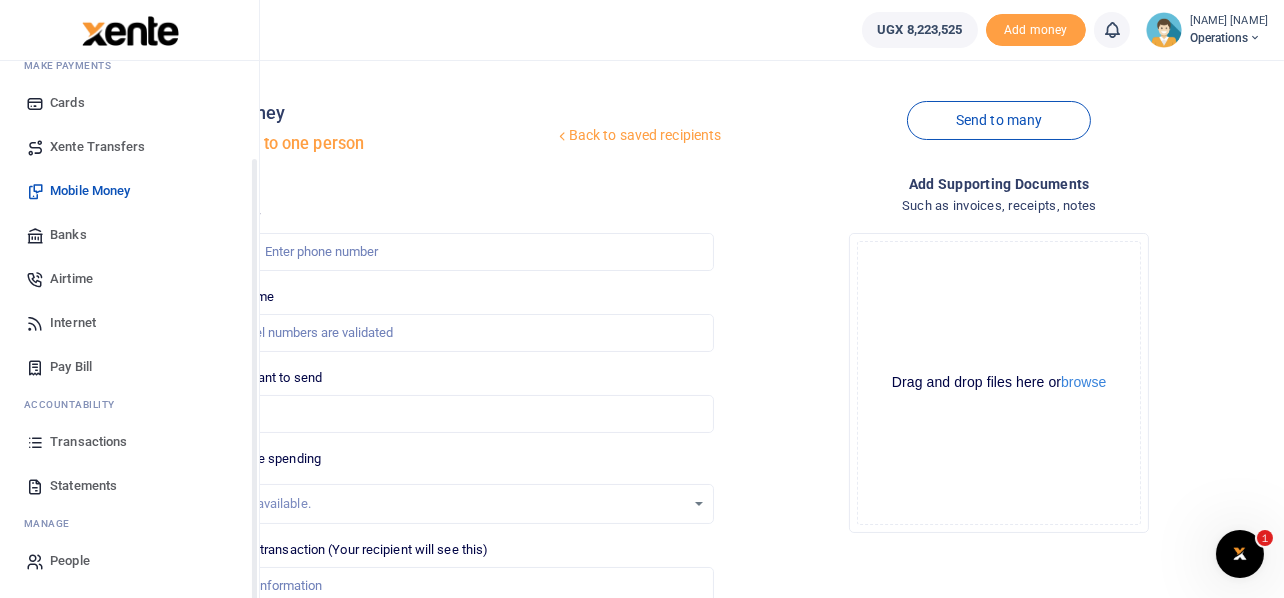 click on "Transactions" at bounding box center (88, 442) 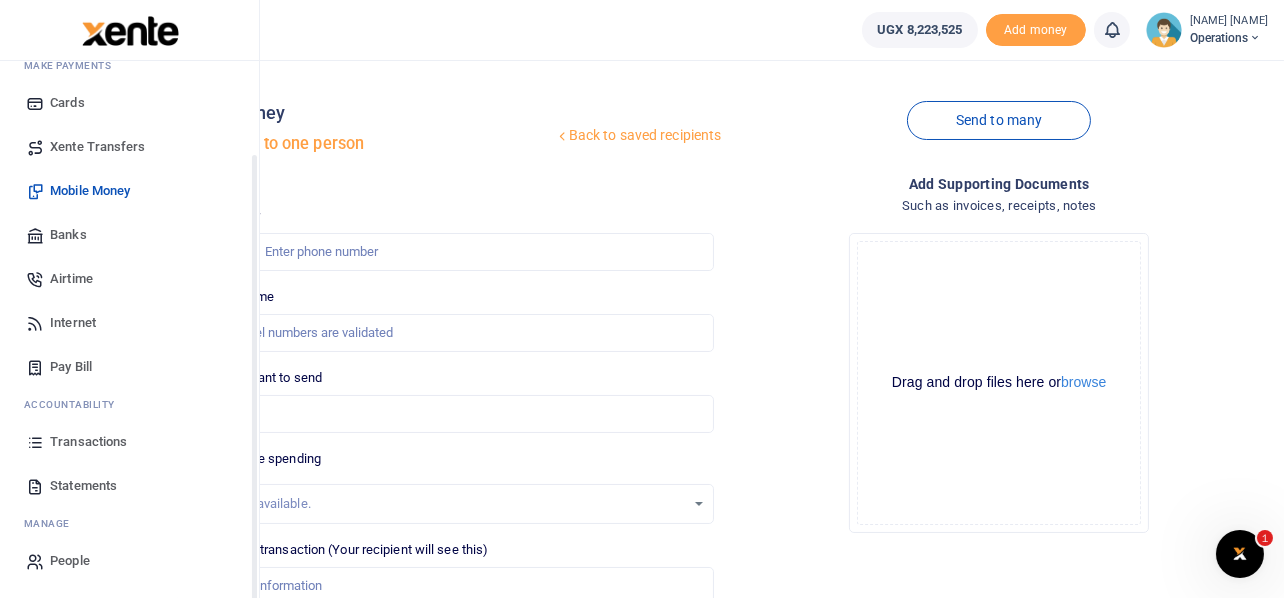 scroll, scrollTop: 115, scrollLeft: 0, axis: vertical 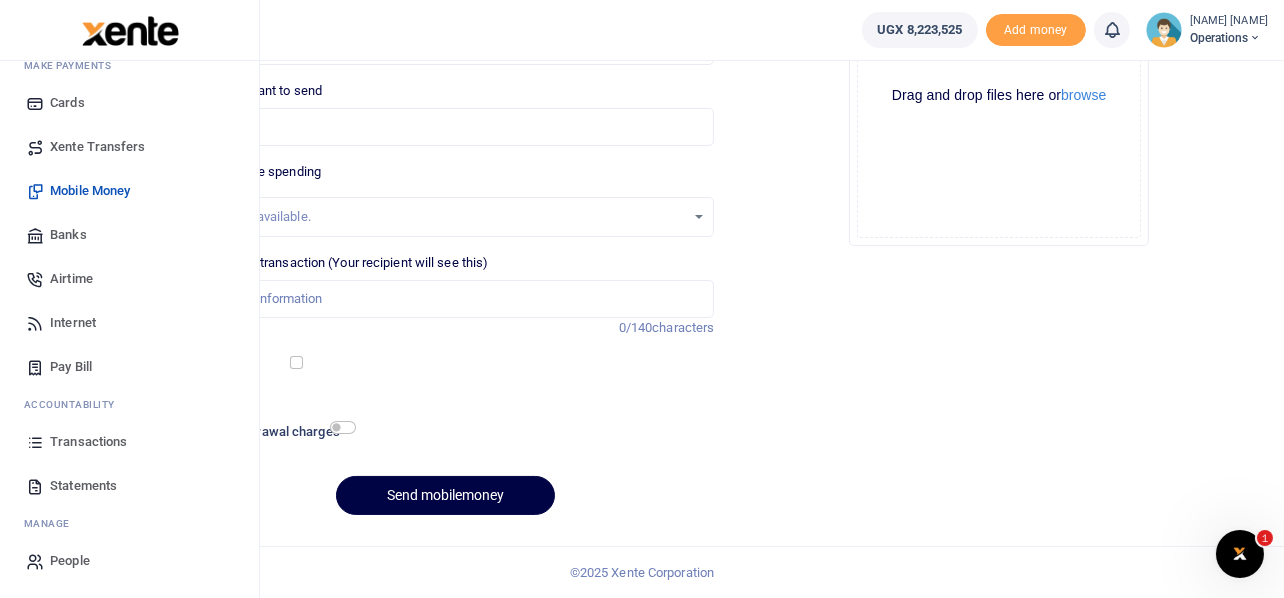 click on "Transactions" at bounding box center [88, 442] 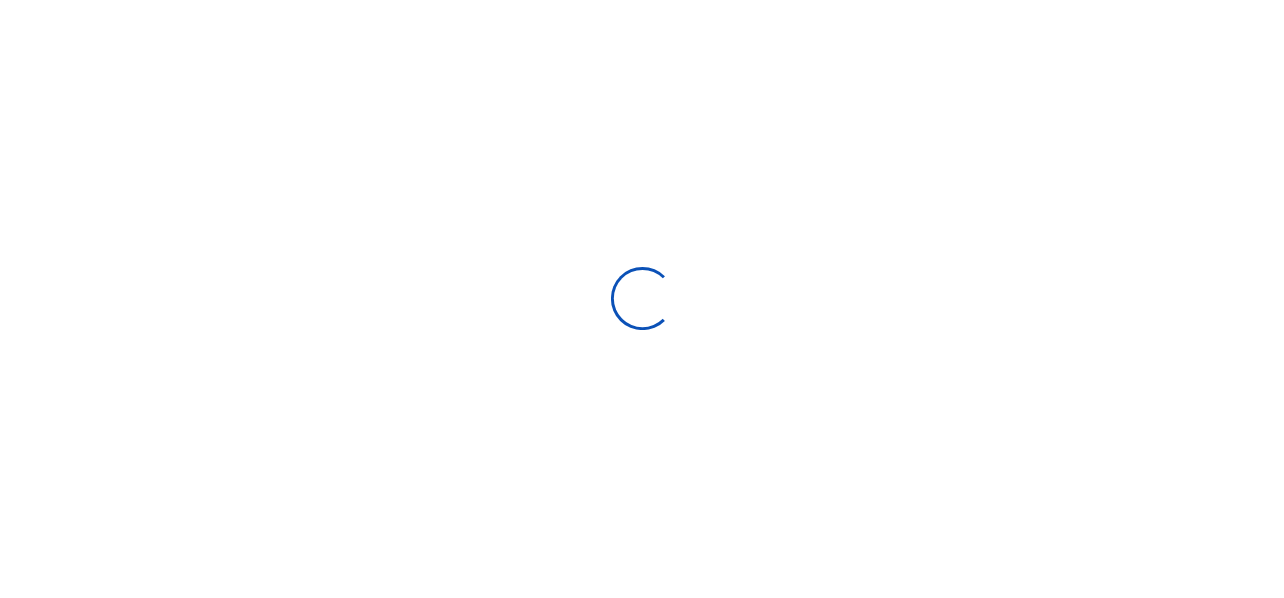scroll, scrollTop: 0, scrollLeft: 0, axis: both 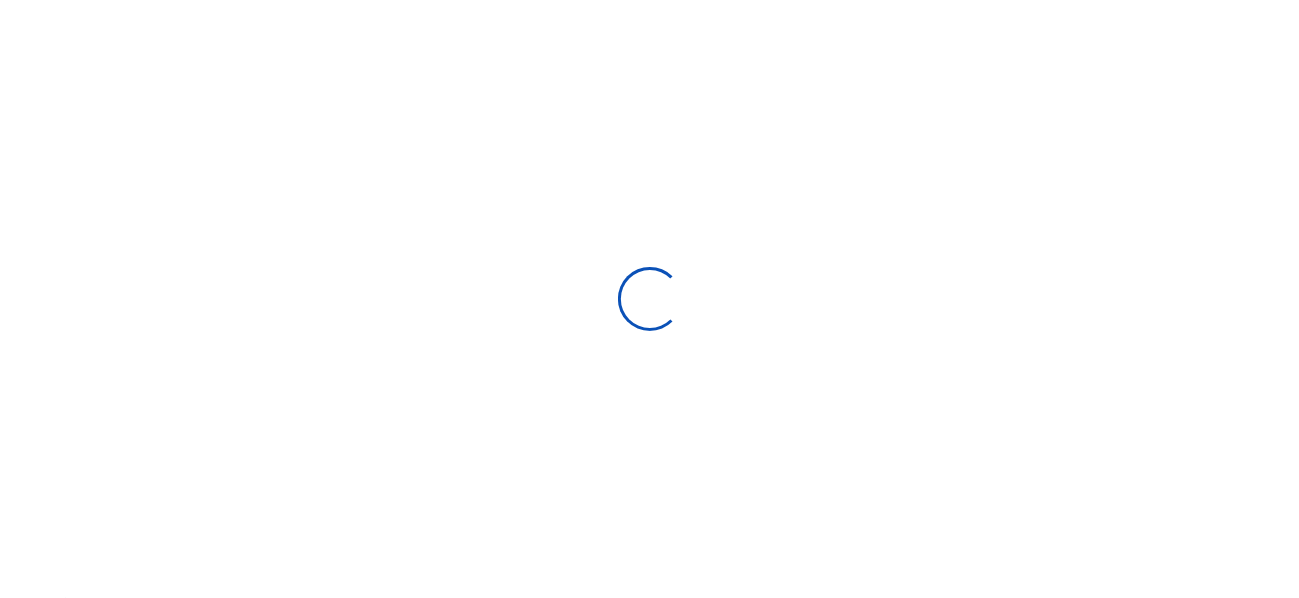 select 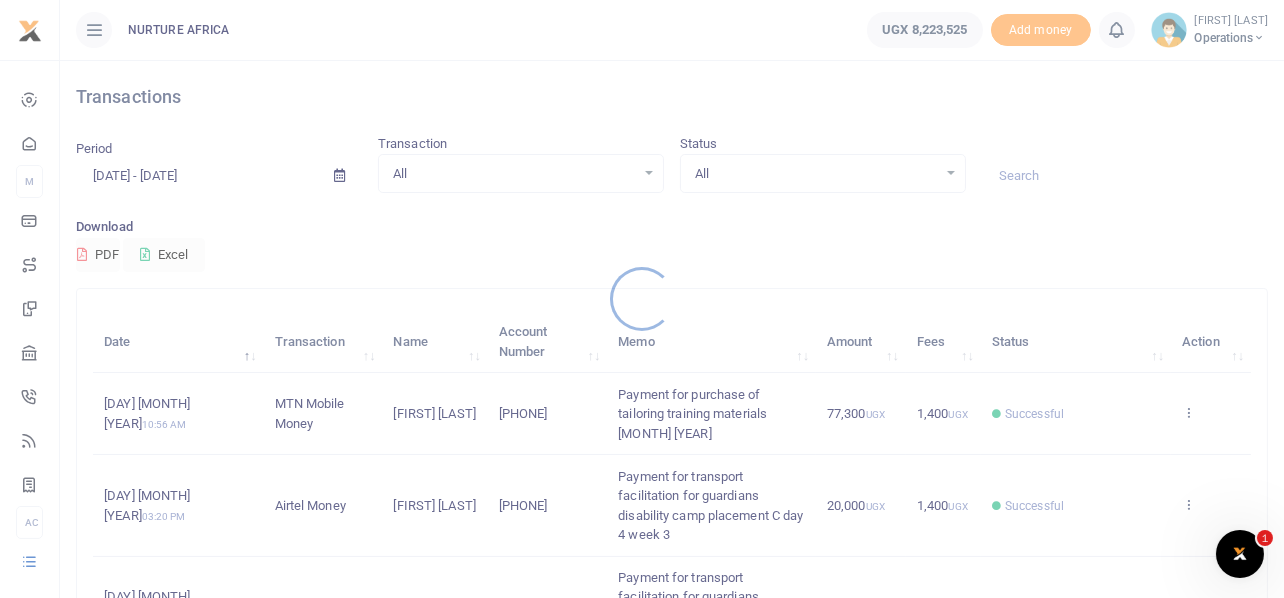 scroll, scrollTop: 0, scrollLeft: 0, axis: both 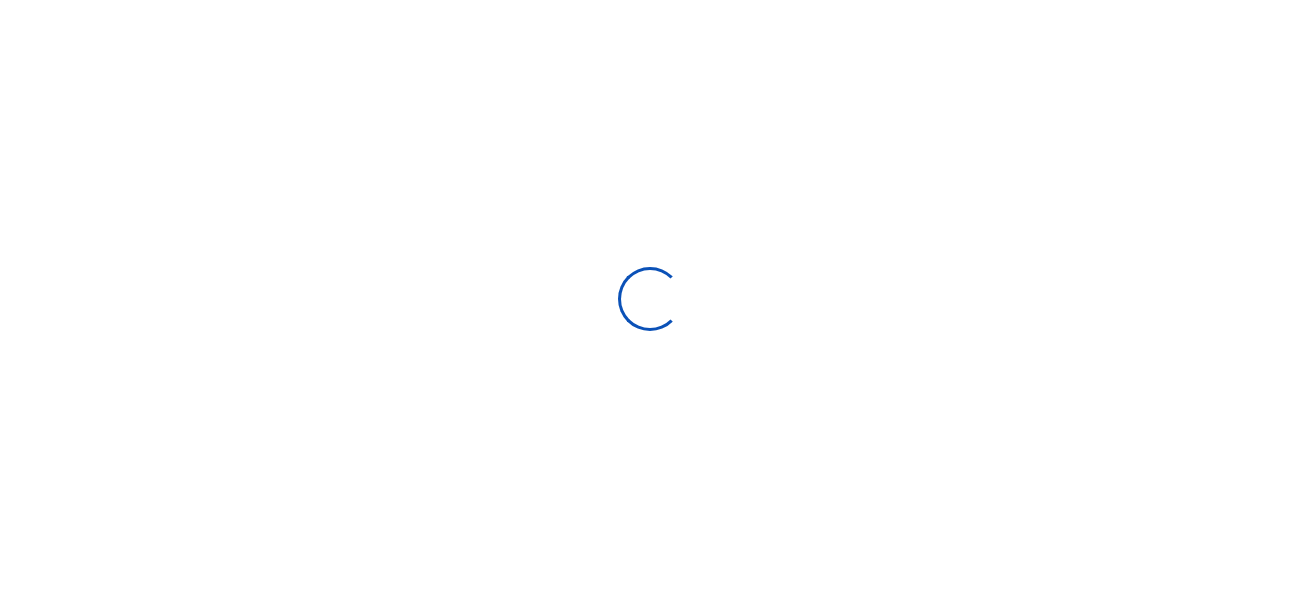 select 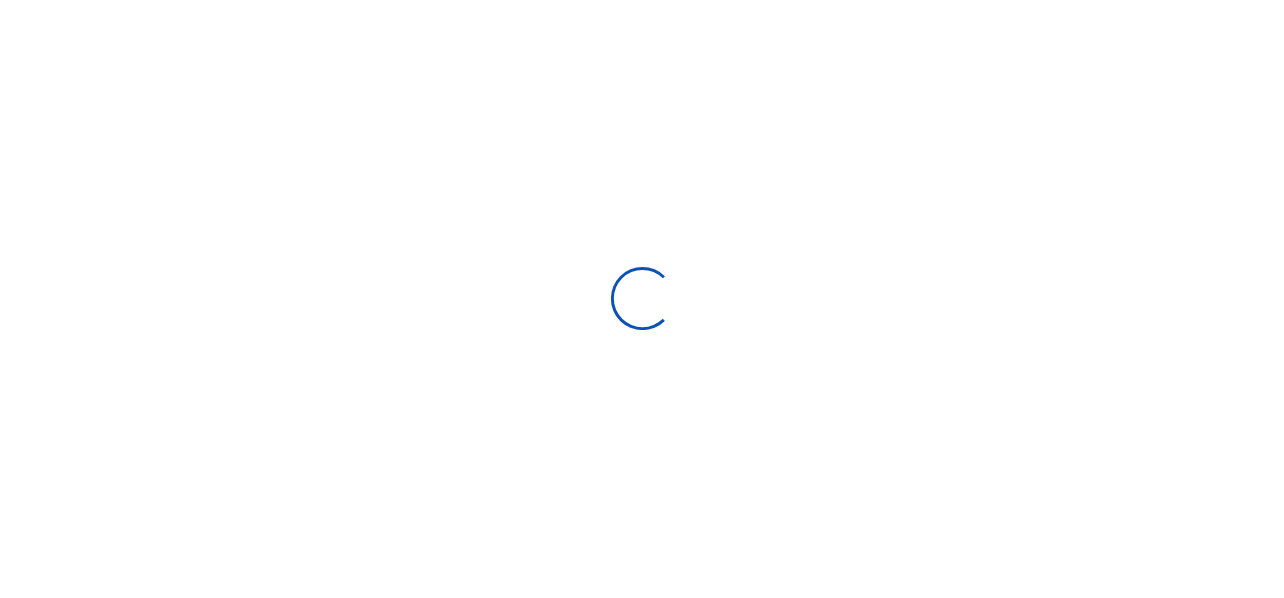 scroll, scrollTop: 0, scrollLeft: 0, axis: both 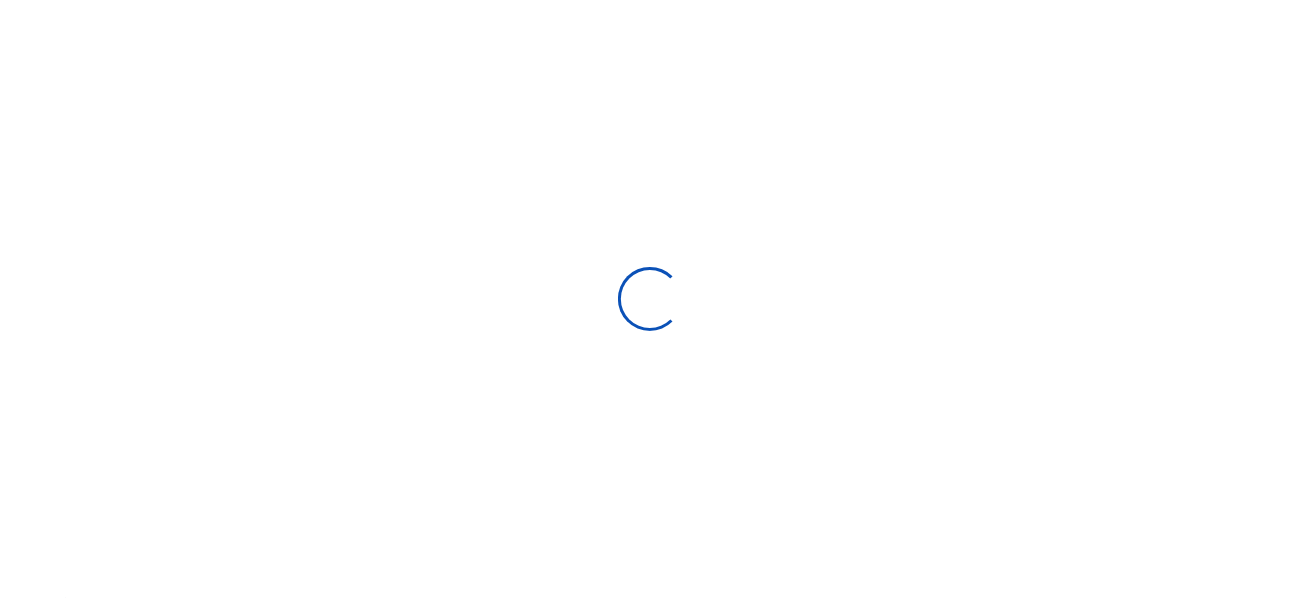 type on "[DATE] - [DATE]" 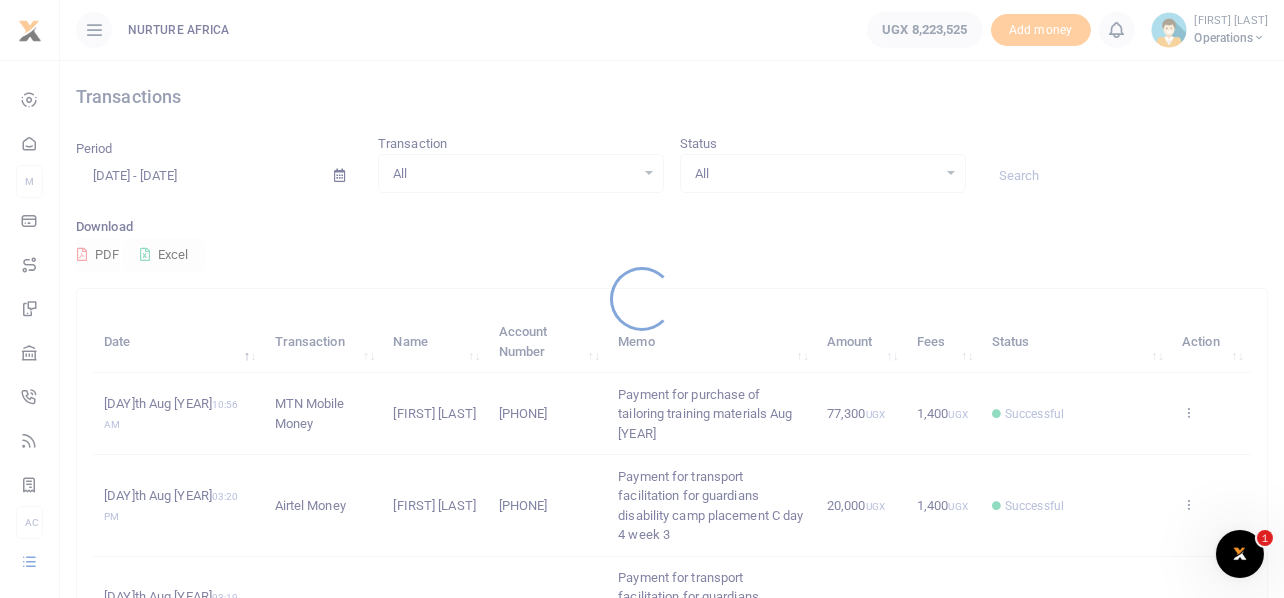 scroll, scrollTop: 0, scrollLeft: 0, axis: both 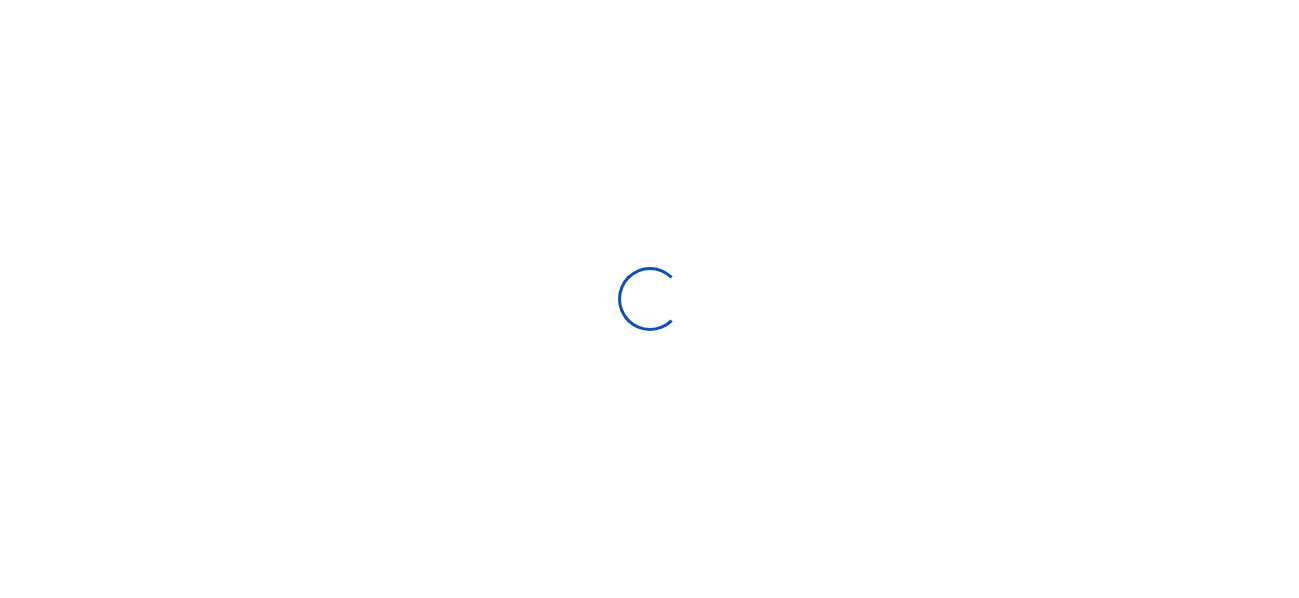 select 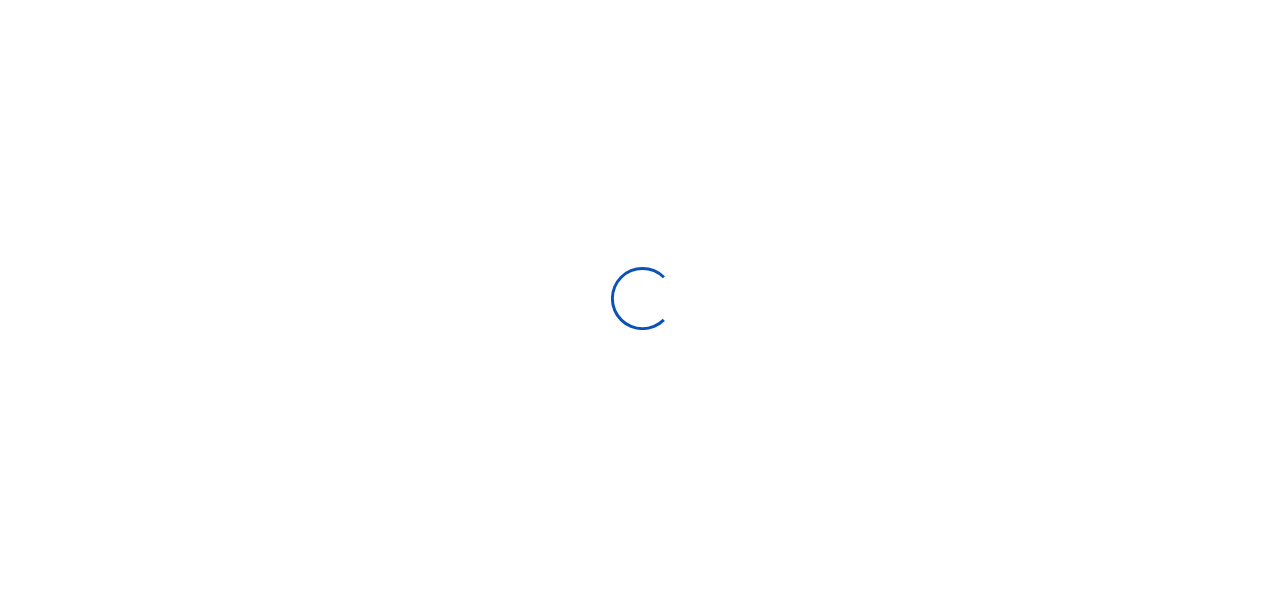 scroll, scrollTop: 0, scrollLeft: 0, axis: both 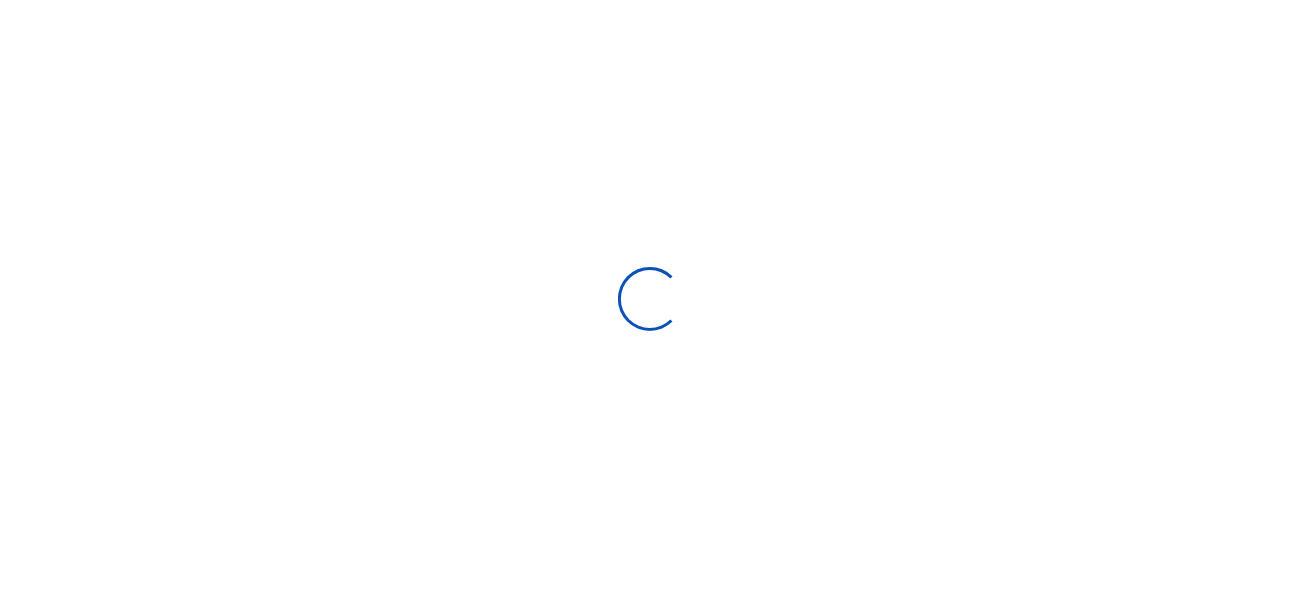 type on "[MM]/[DD]/[YYYY] - [MM]/[DD]/[YYYY]" 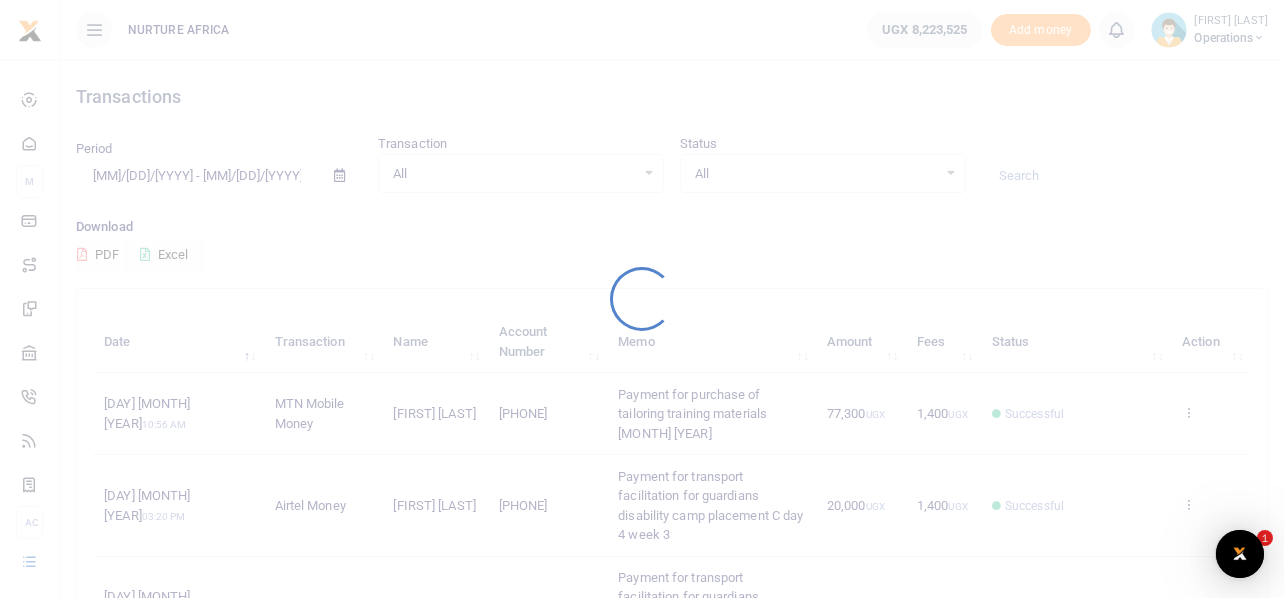scroll, scrollTop: 0, scrollLeft: 0, axis: both 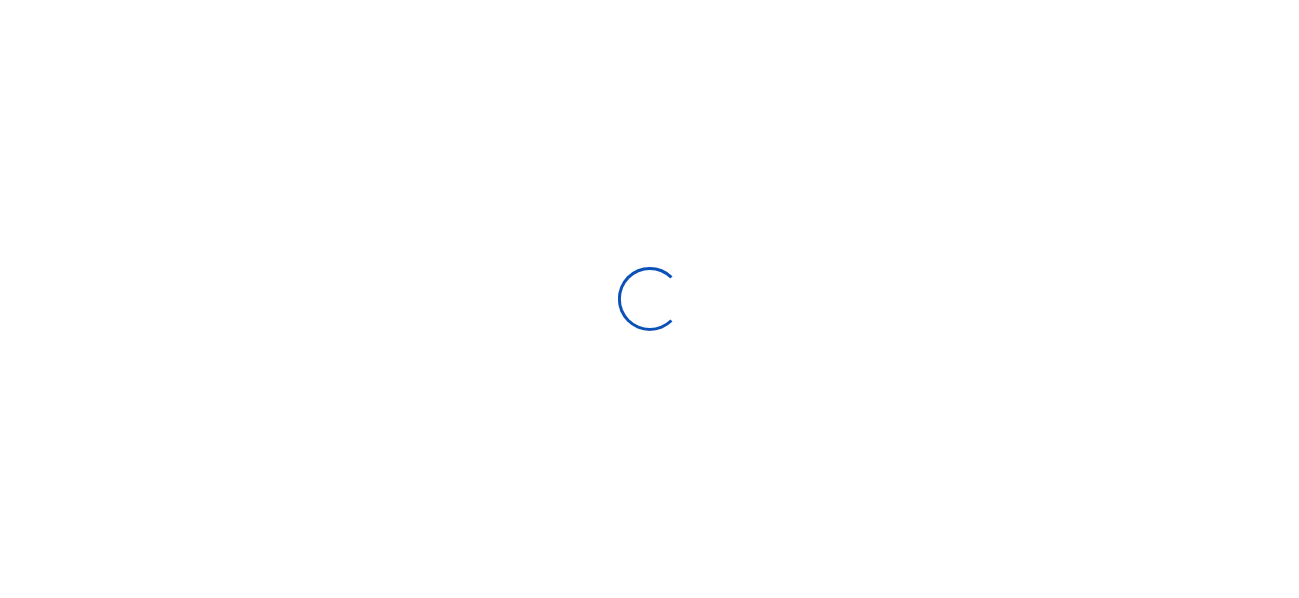 select 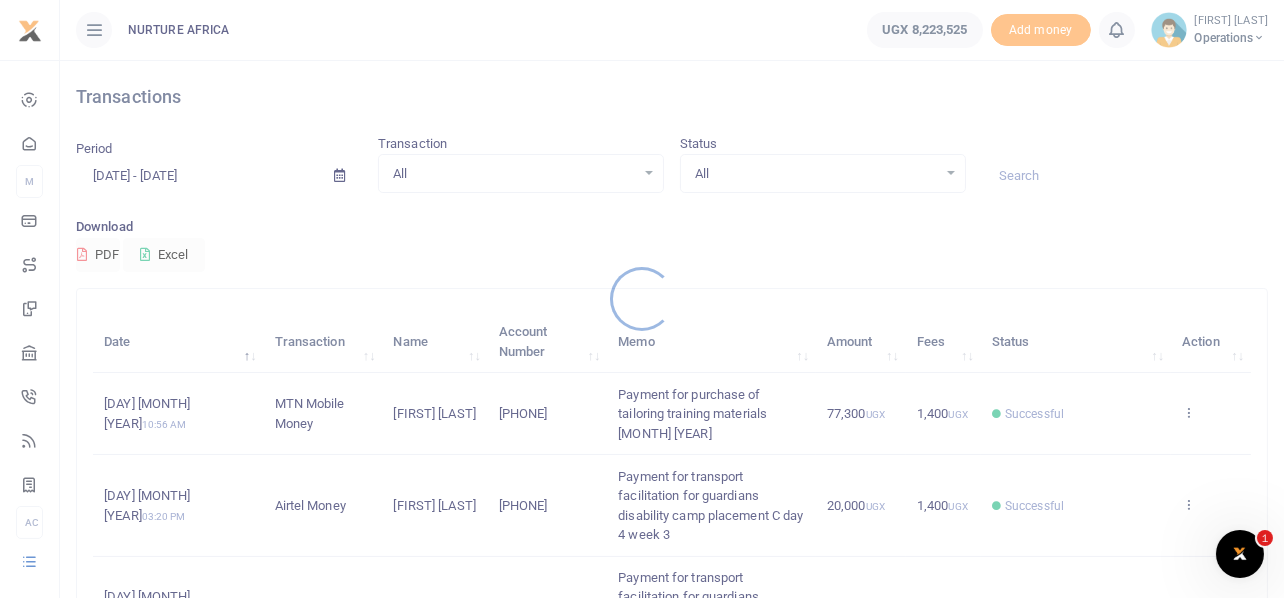 scroll, scrollTop: 0, scrollLeft: 0, axis: both 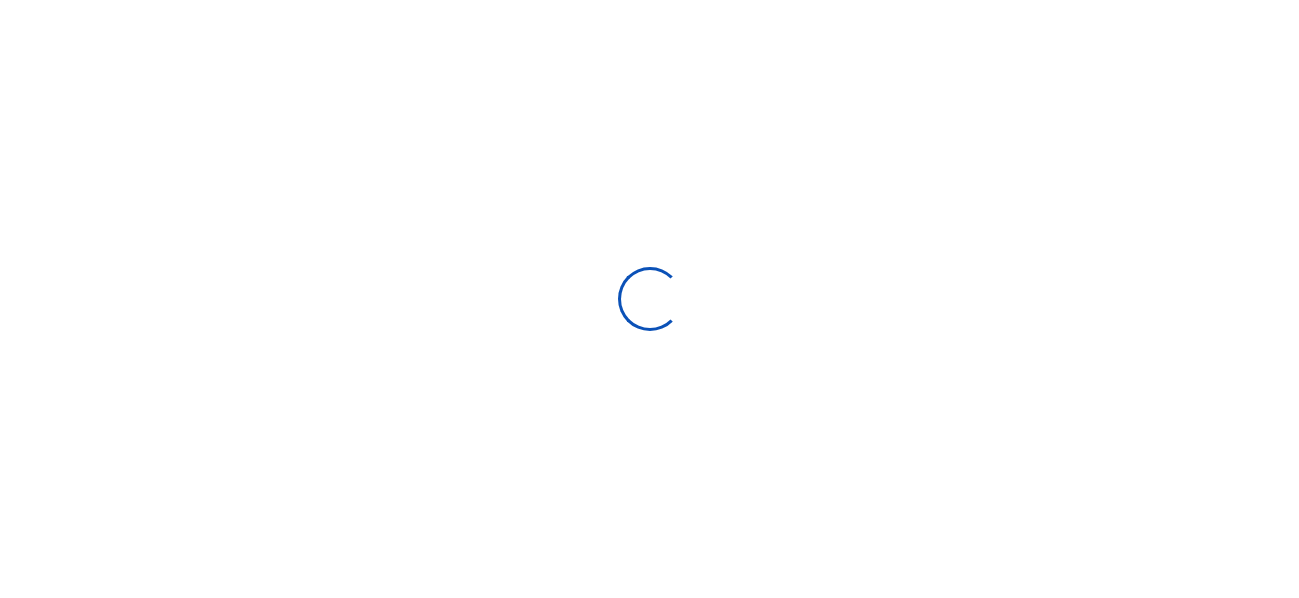 select 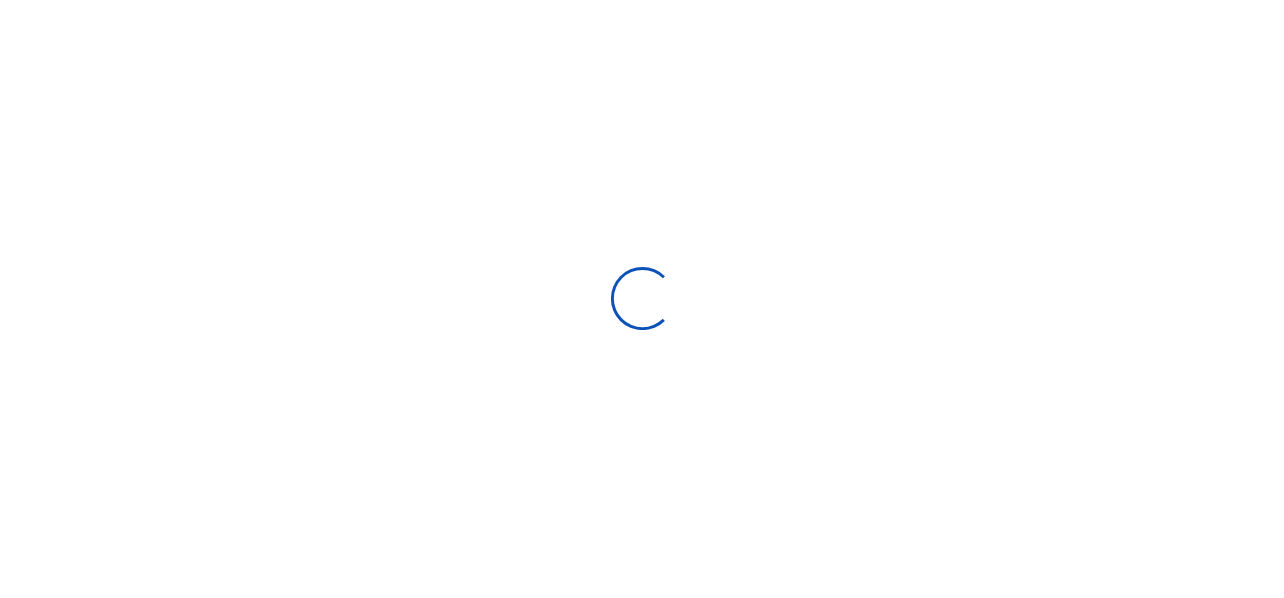 scroll, scrollTop: 0, scrollLeft: 0, axis: both 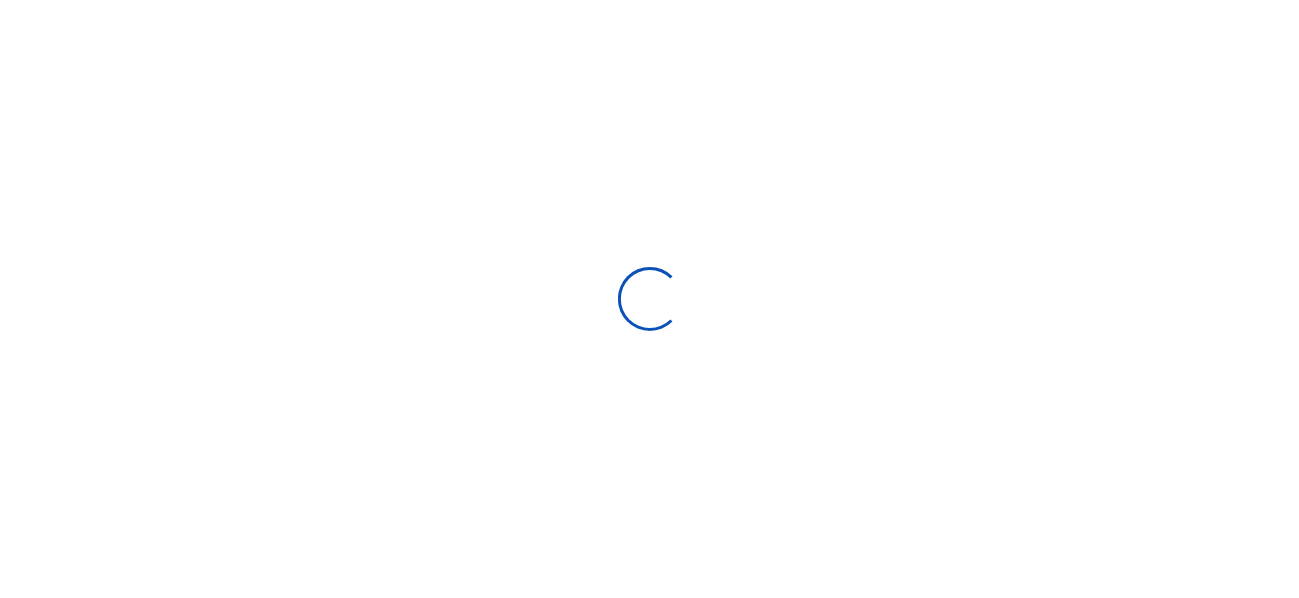 type on "[DATE] - [DATE]" 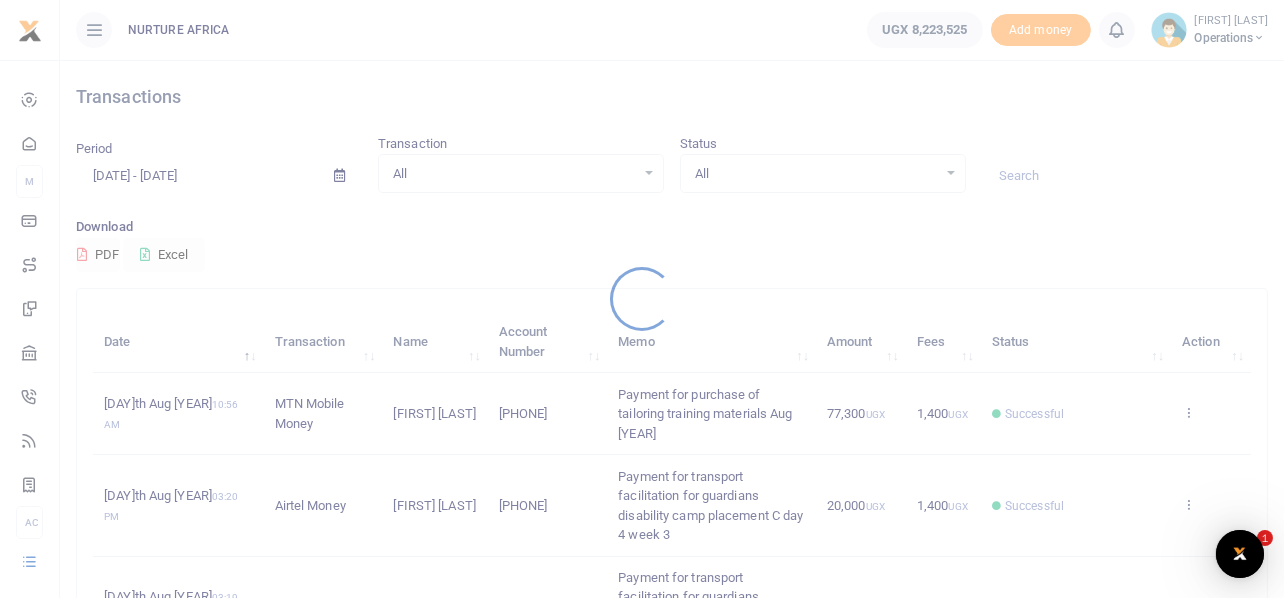 scroll, scrollTop: 0, scrollLeft: 0, axis: both 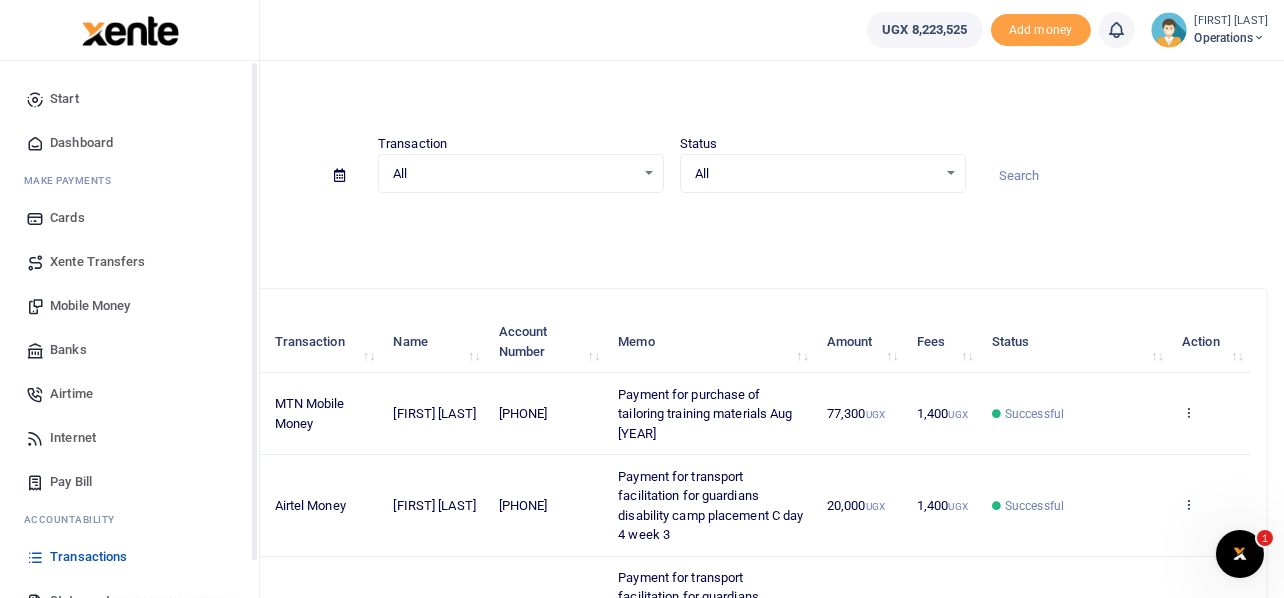 click on "Mobile Money" at bounding box center [90, 306] 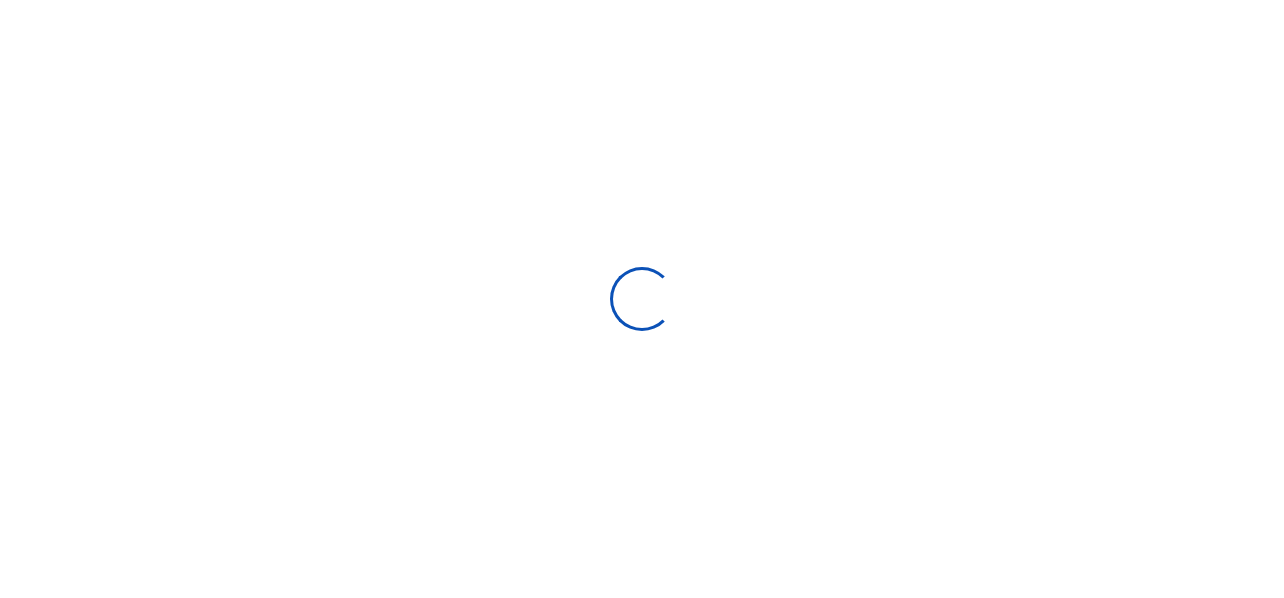 scroll, scrollTop: 0, scrollLeft: 0, axis: both 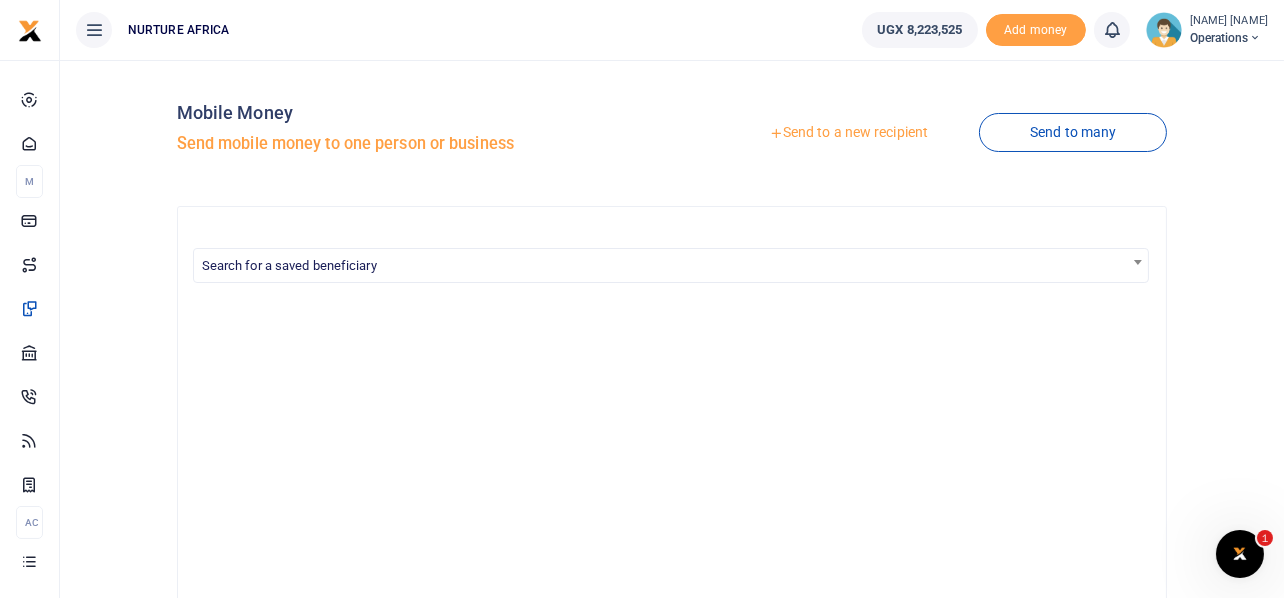 click on "Send to a new recipient" at bounding box center (848, 133) 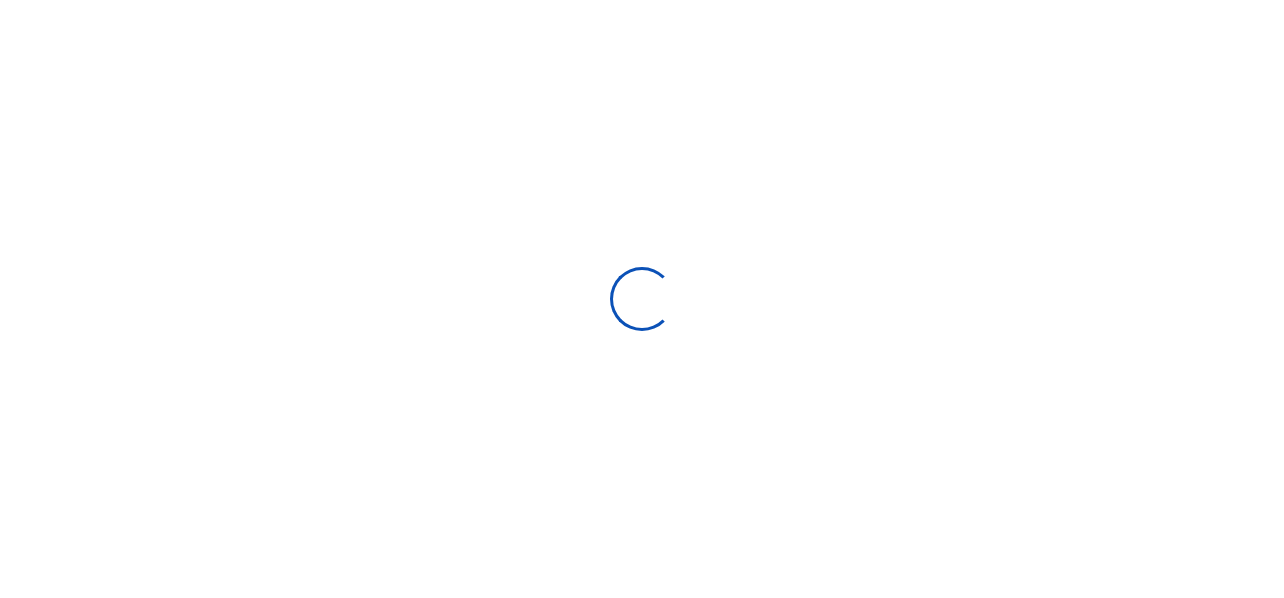 scroll, scrollTop: 0, scrollLeft: 0, axis: both 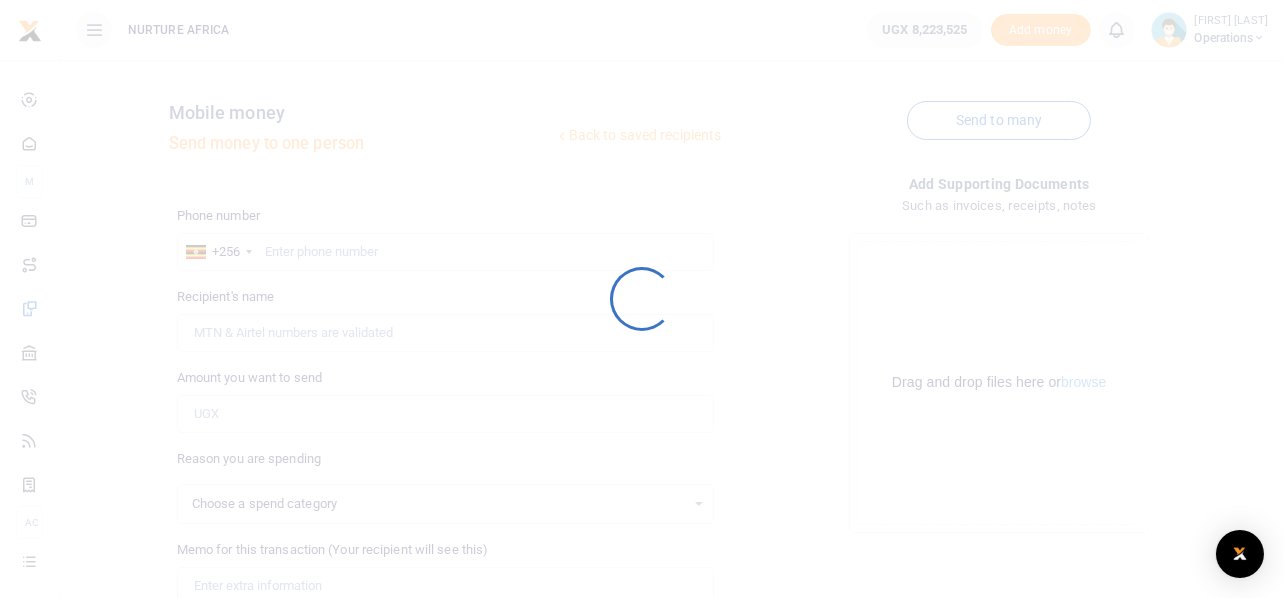 select 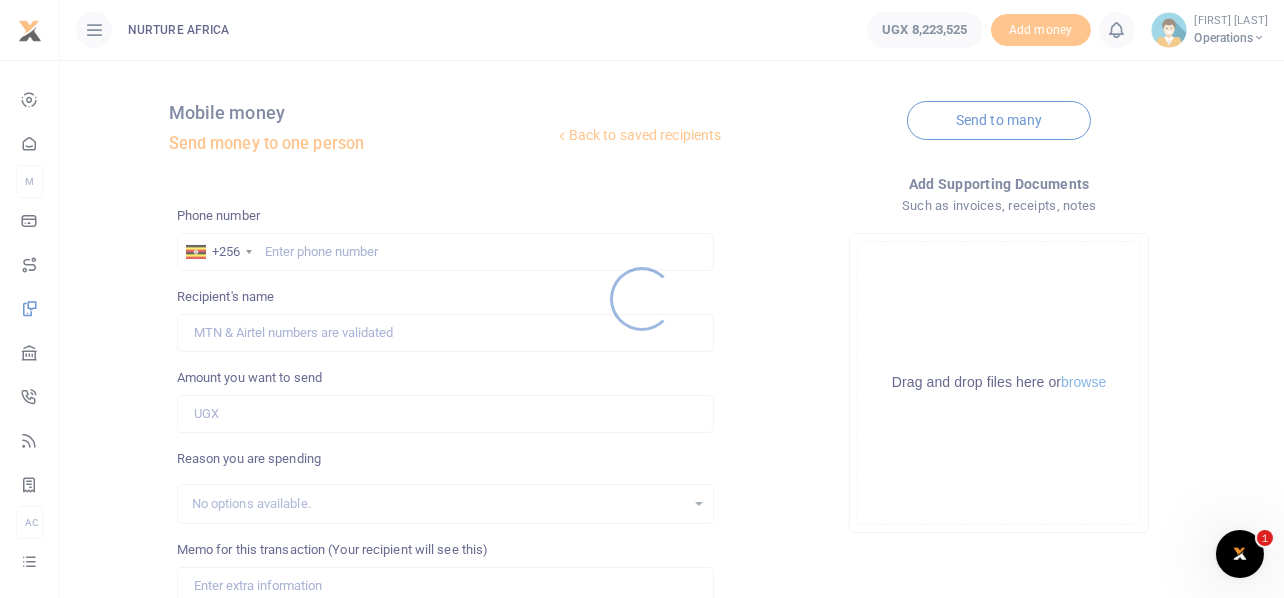 scroll, scrollTop: 0, scrollLeft: 0, axis: both 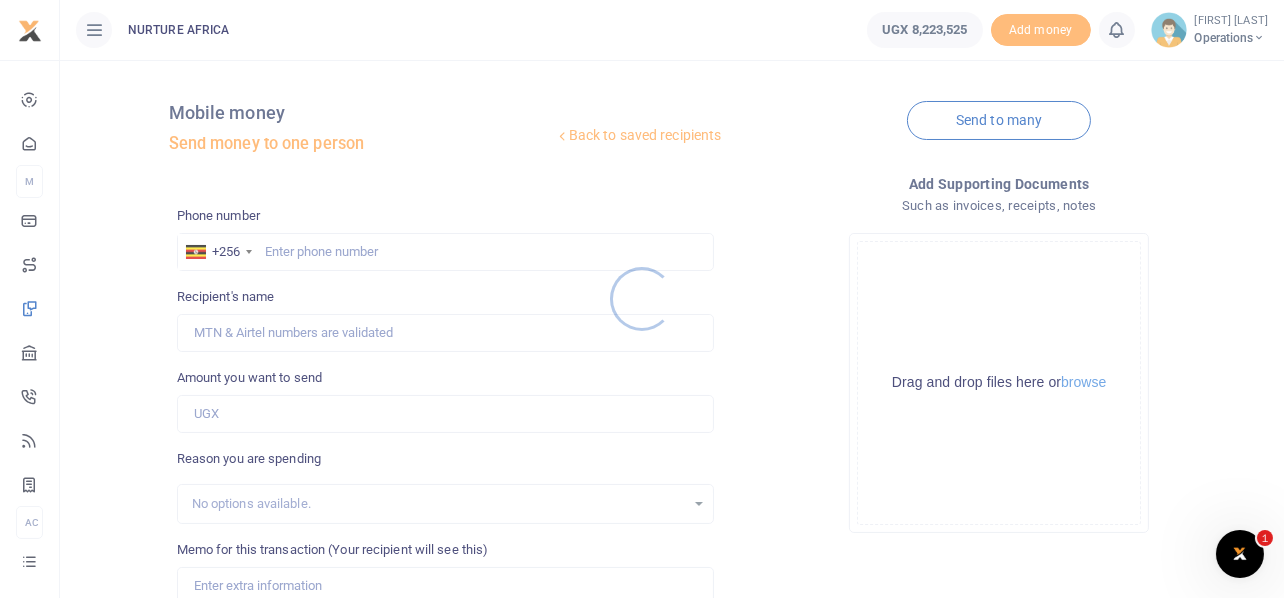 click at bounding box center (642, 299) 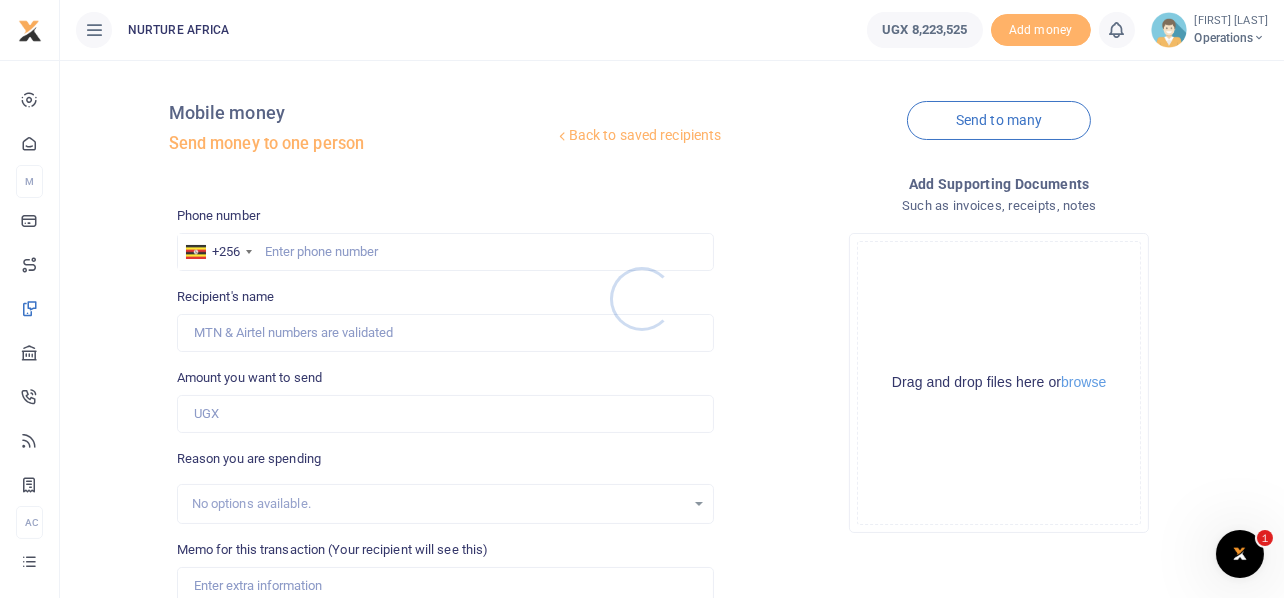 click at bounding box center (642, 299) 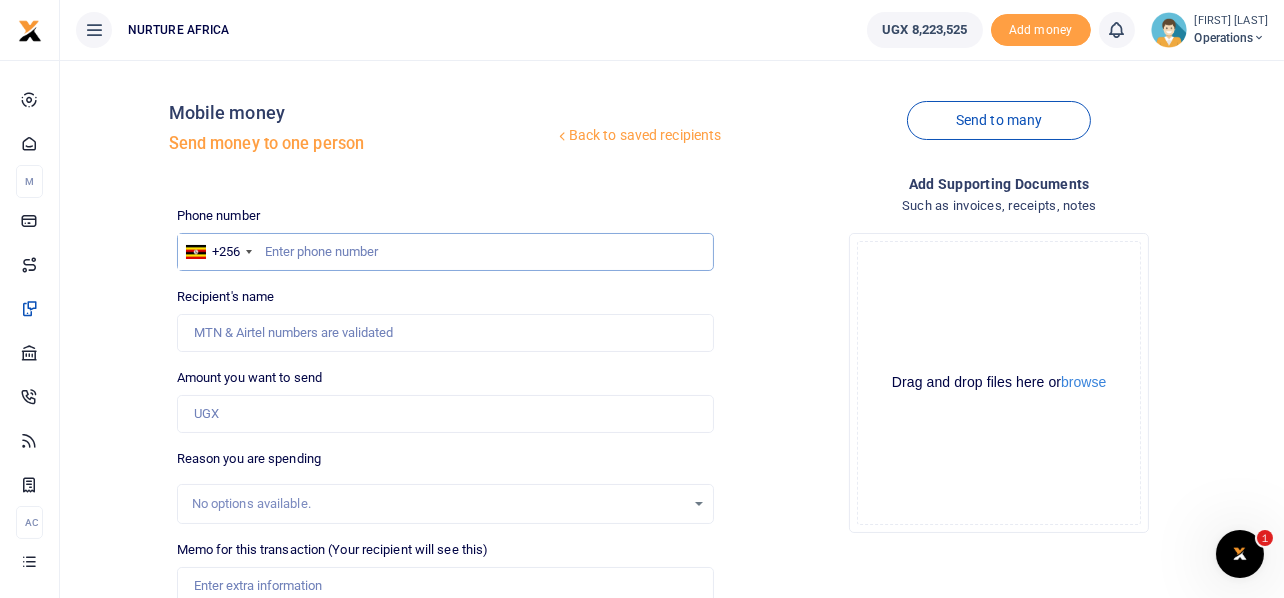 click at bounding box center (446, 252) 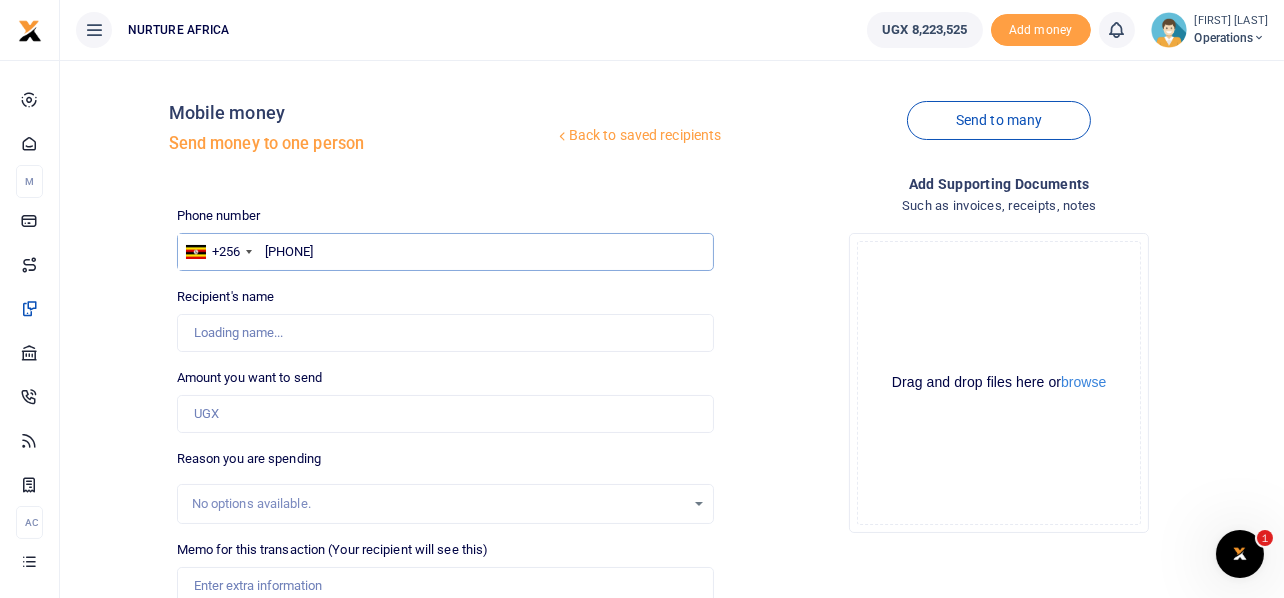 type on "708680446" 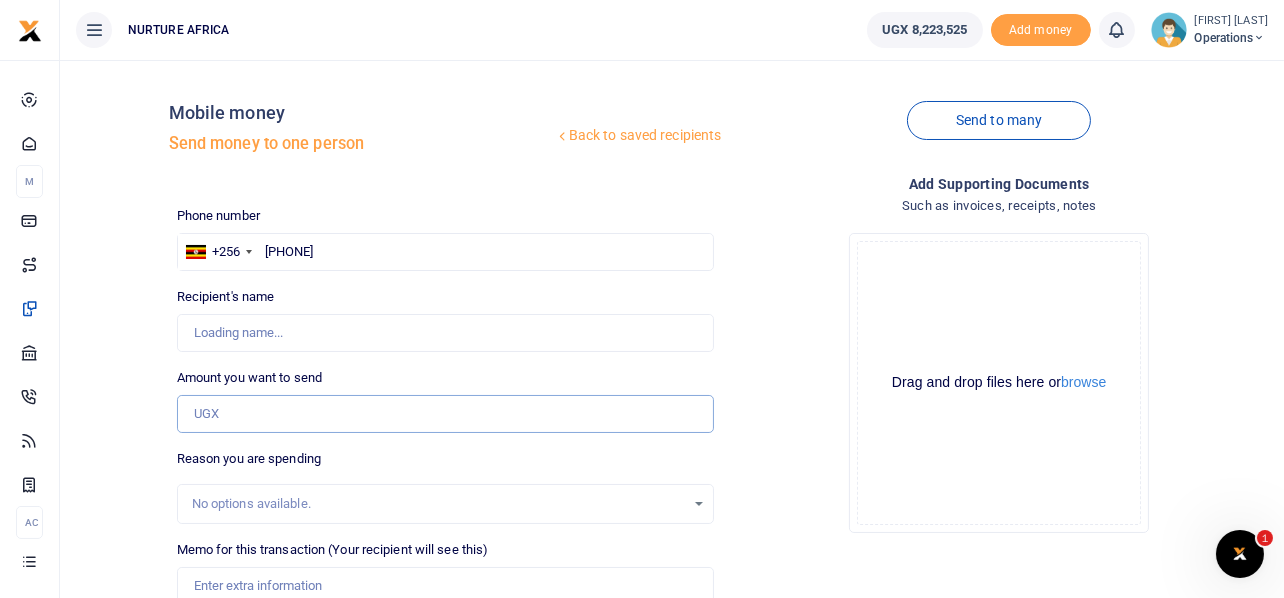 click on "Amount you want to send" at bounding box center [446, 414] 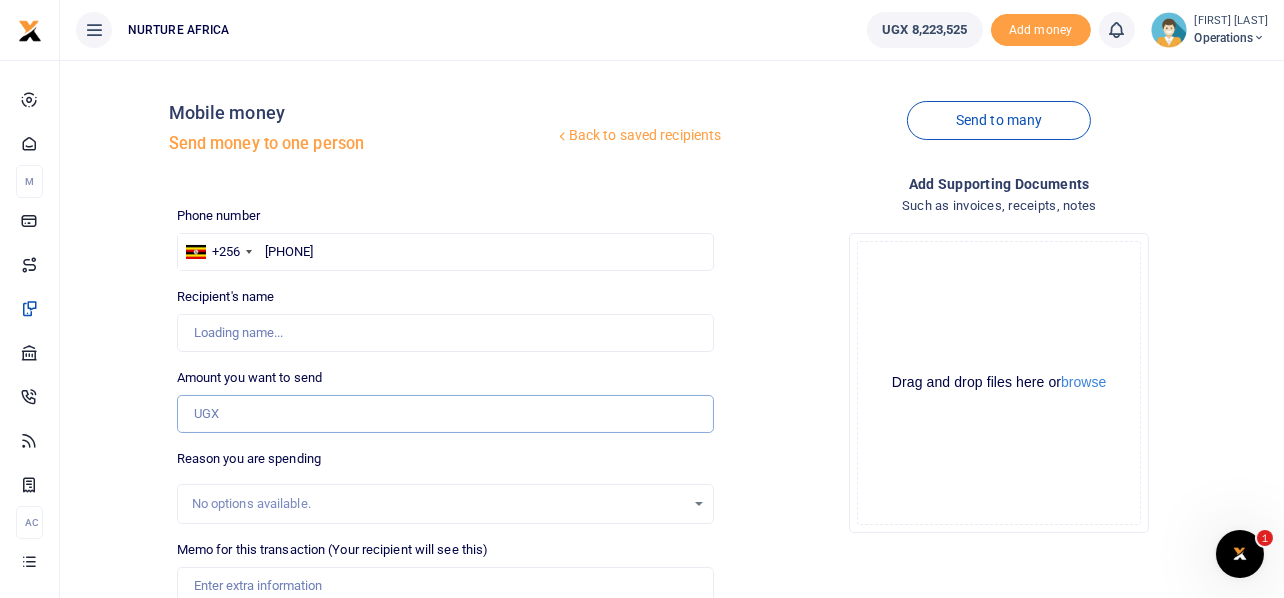 type on "[FIRST] [LAST]" 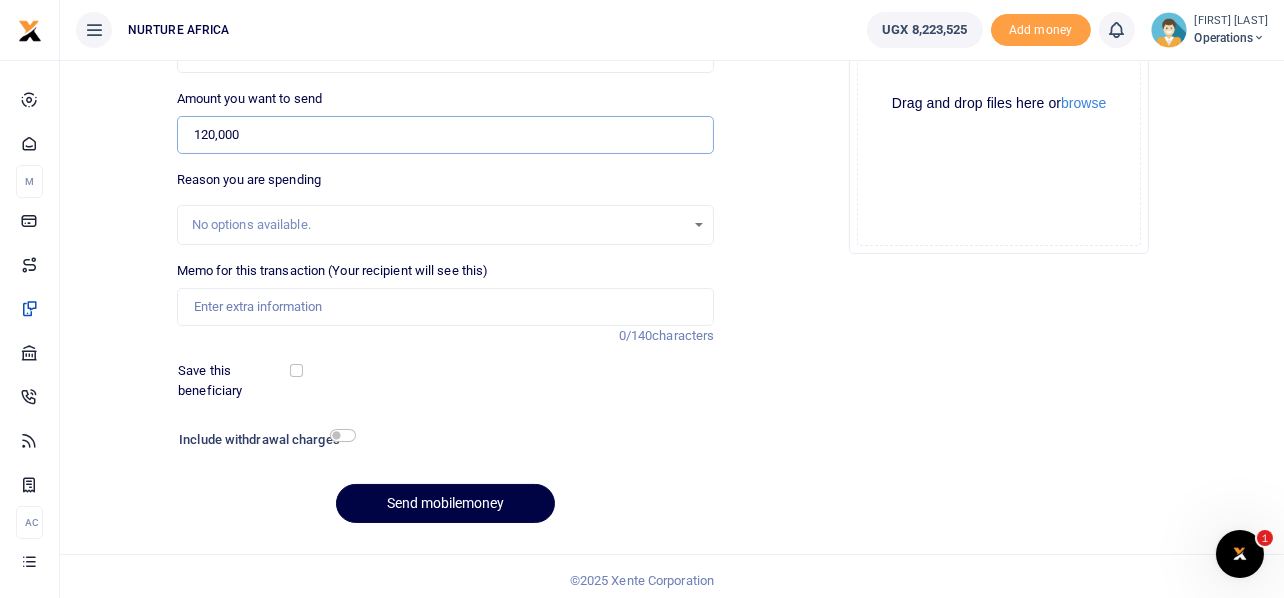 scroll, scrollTop: 287, scrollLeft: 0, axis: vertical 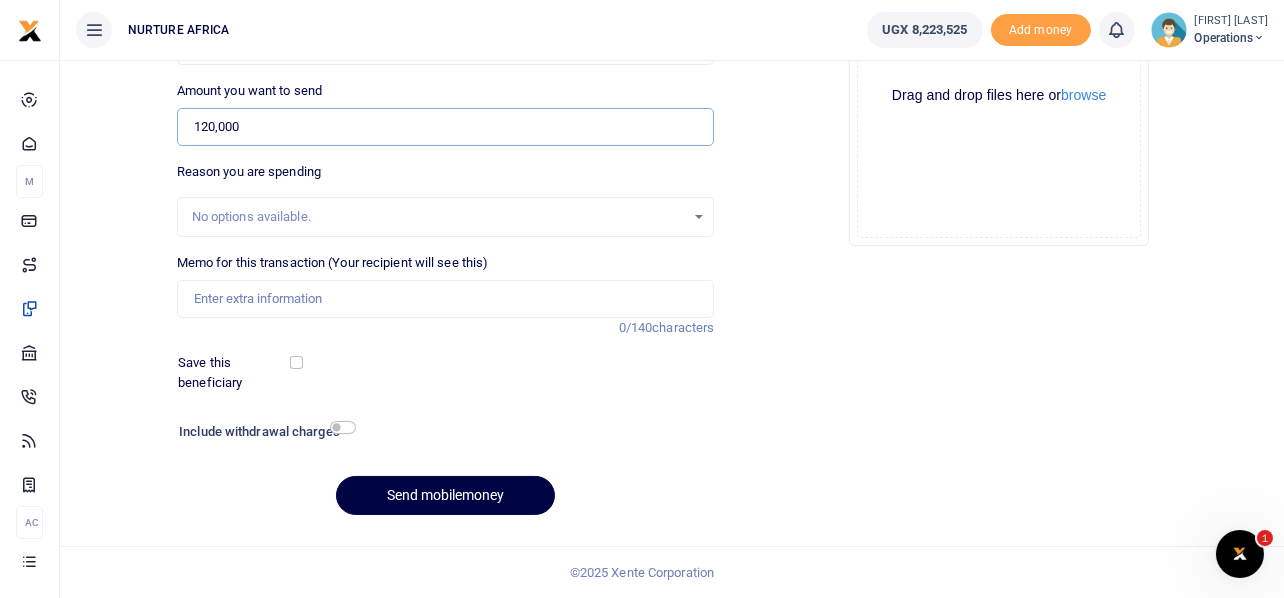 type on "120,000" 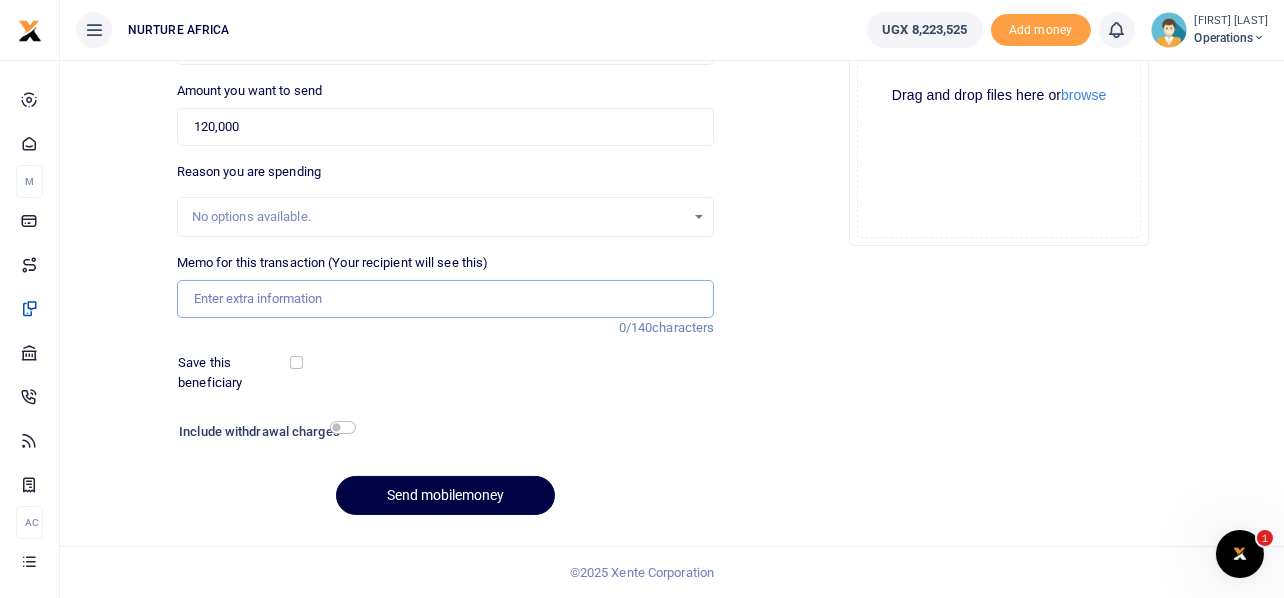 click on "Memo for this transaction (Your recipient will see this)" at bounding box center (446, 299) 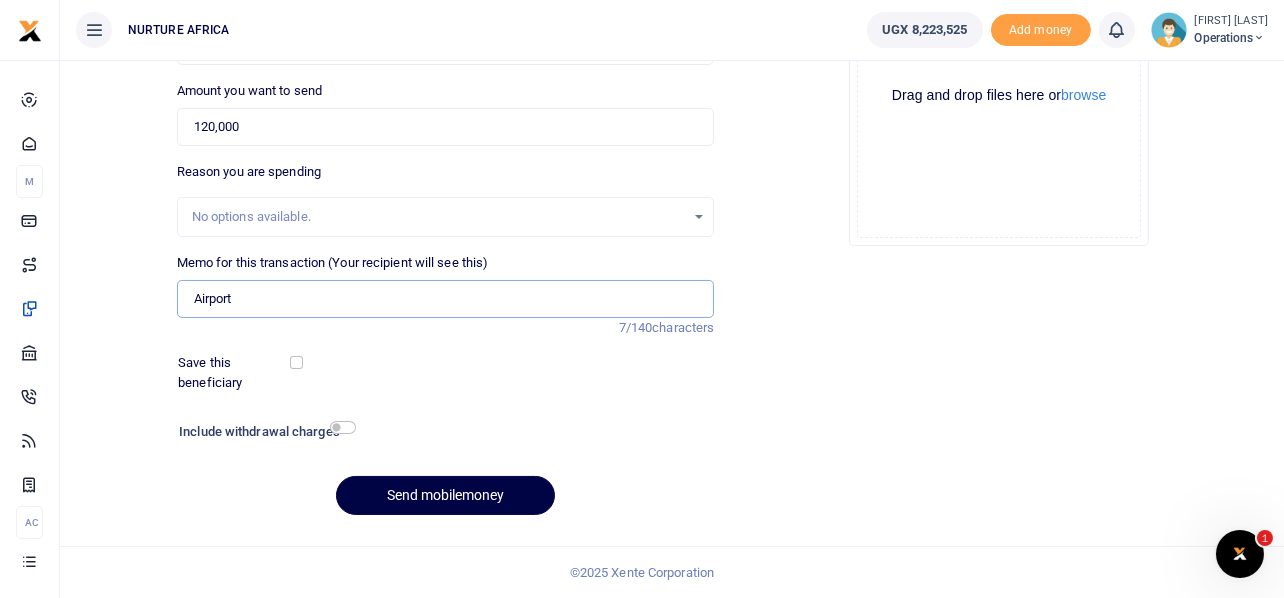 type on "Airport drop off for volunteers Aug 2025" 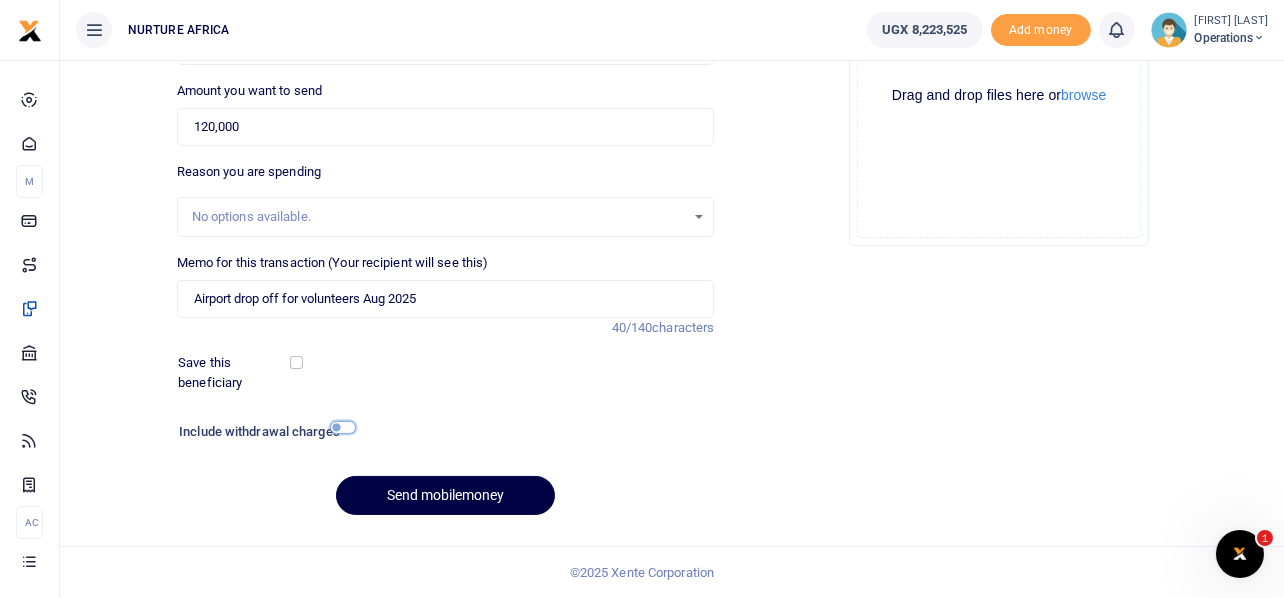 click at bounding box center [343, 427] 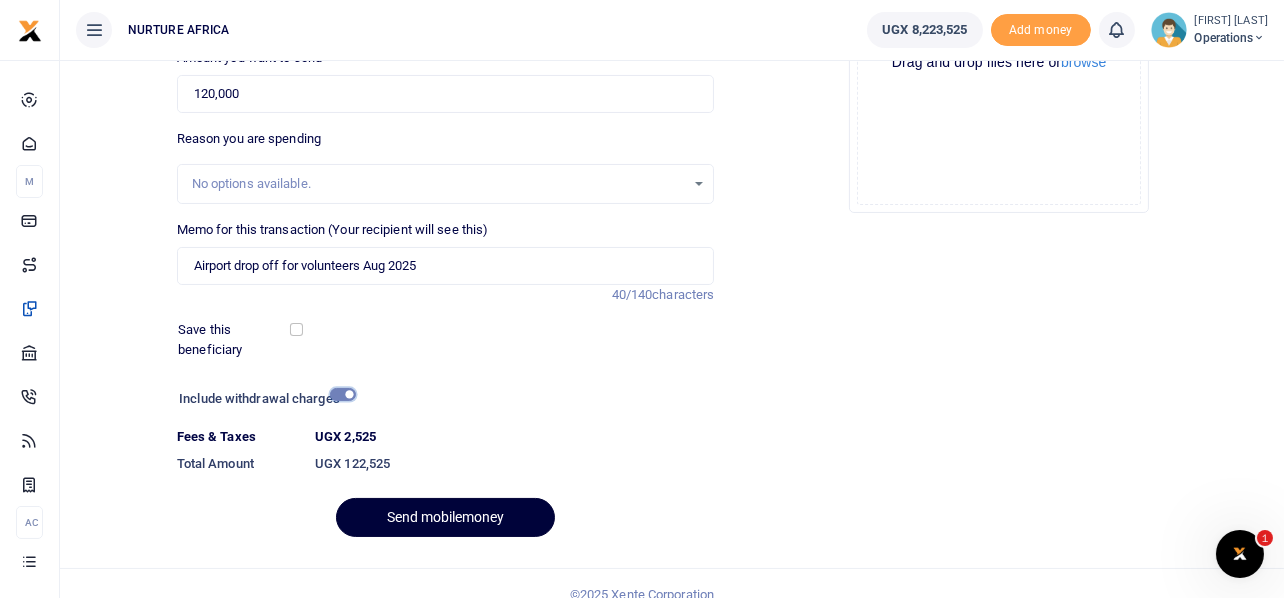 scroll, scrollTop: 342, scrollLeft: 0, axis: vertical 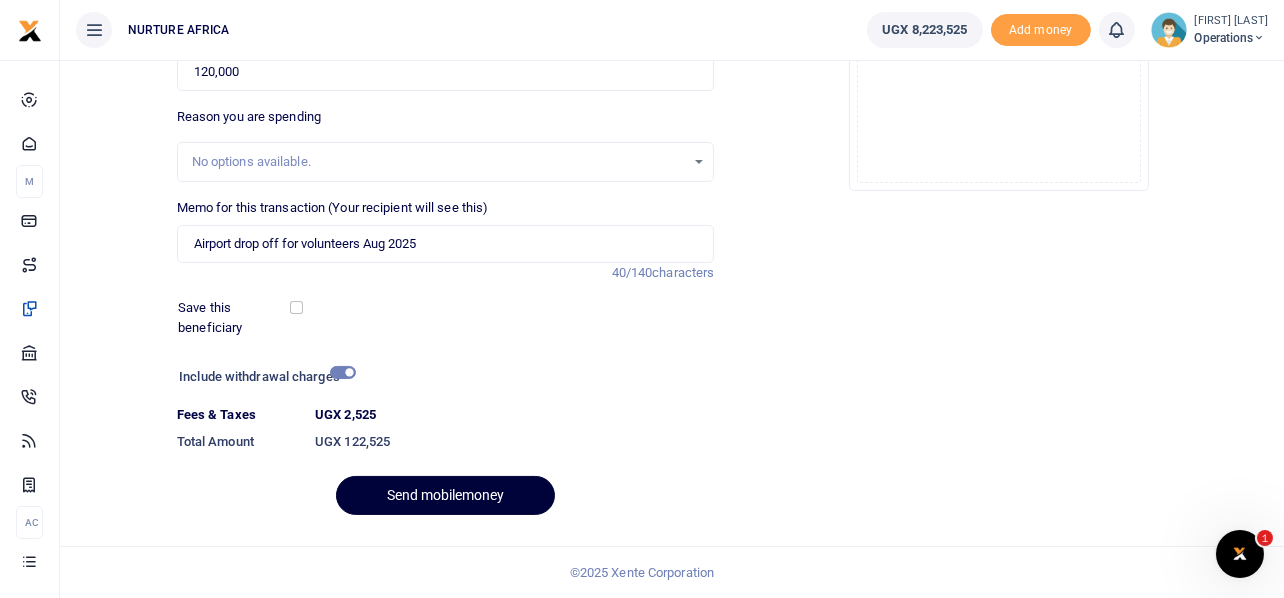 click on "Send mobilemoney" at bounding box center [445, 495] 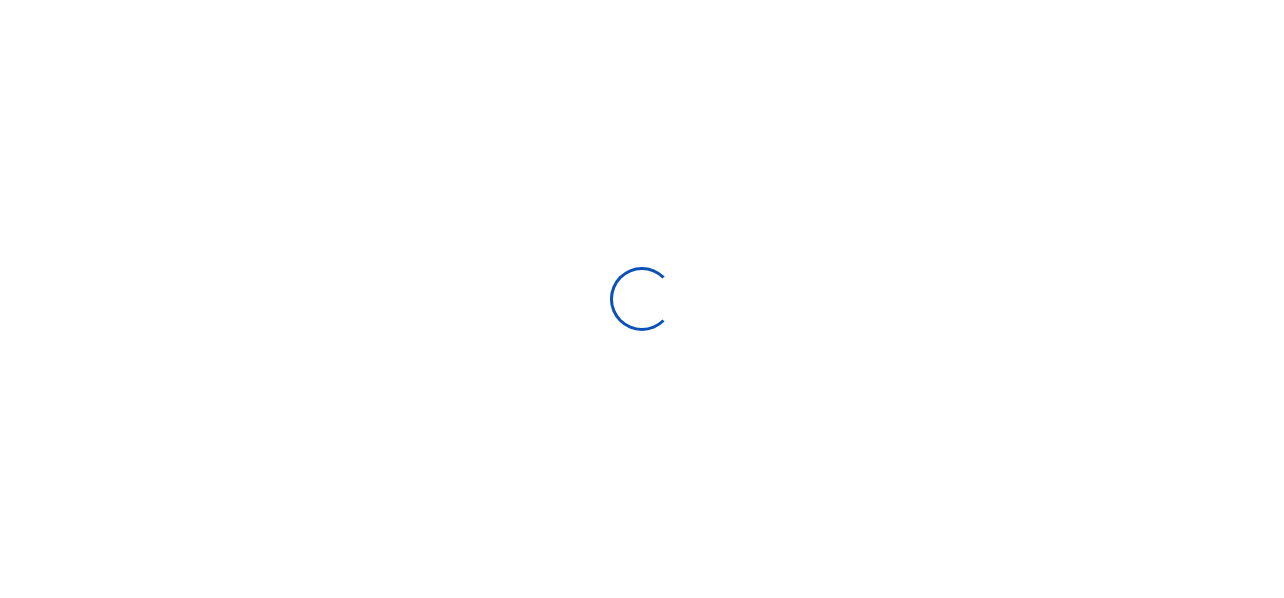 select 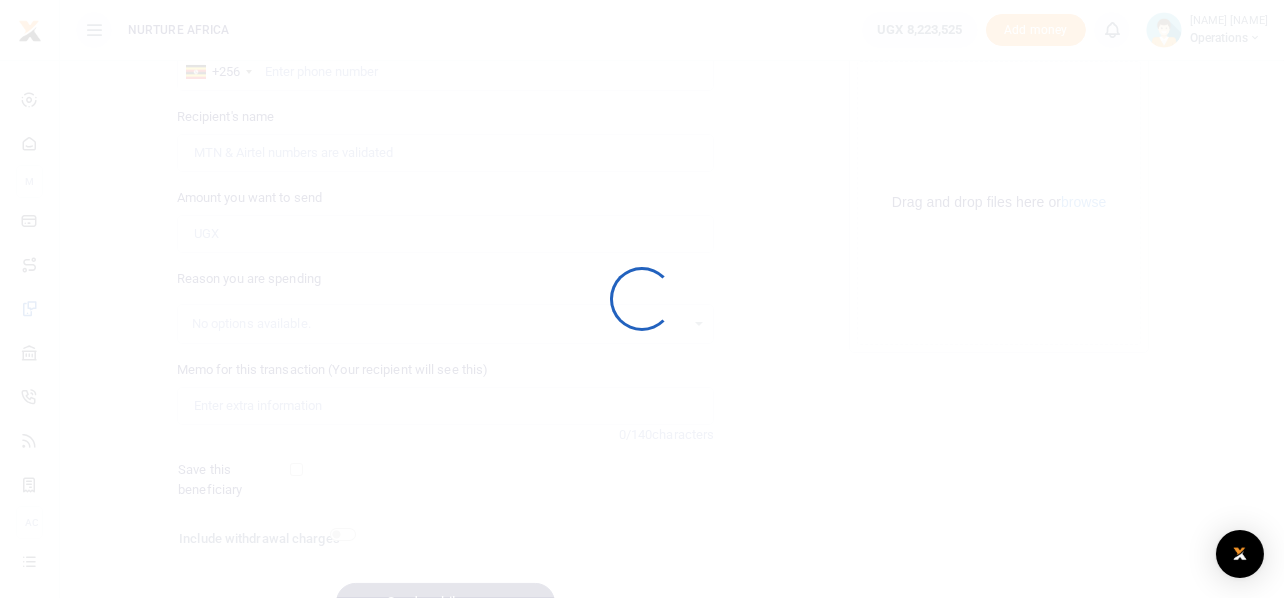 scroll, scrollTop: 287, scrollLeft: 0, axis: vertical 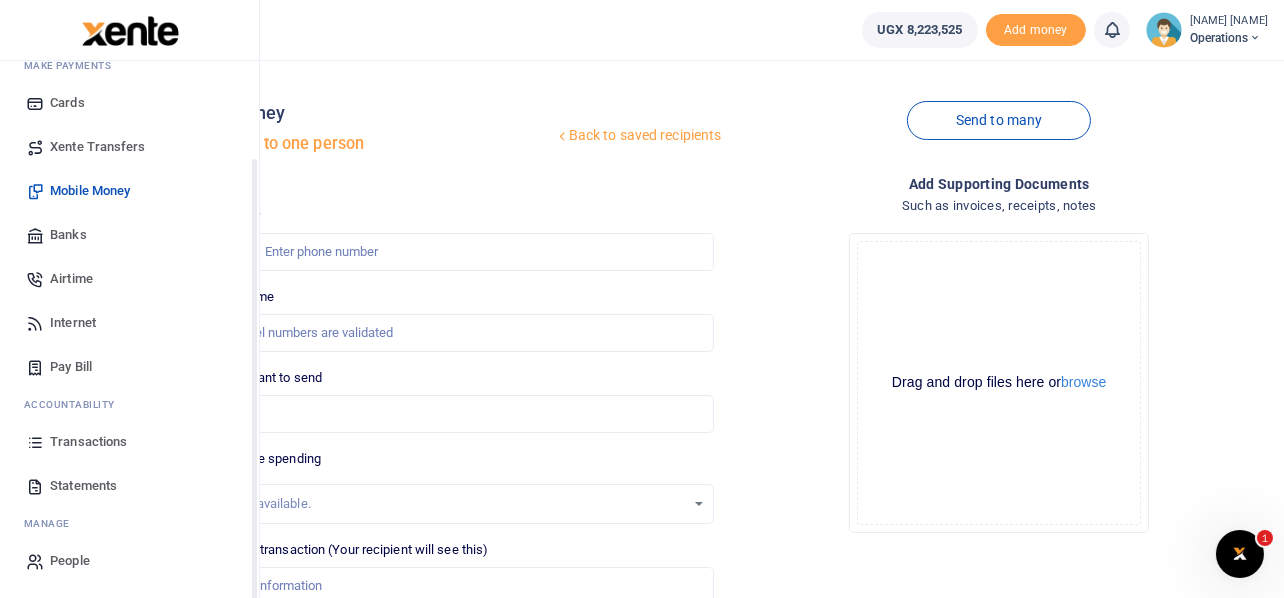 click on "Transactions" at bounding box center (88, 442) 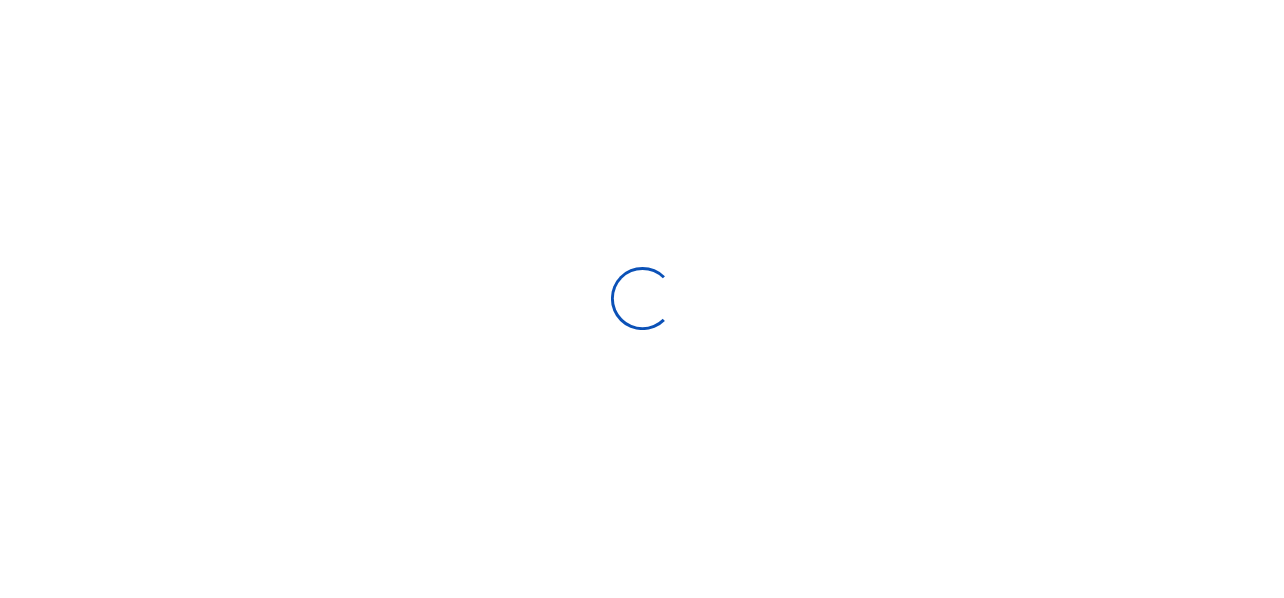 scroll, scrollTop: 0, scrollLeft: 0, axis: both 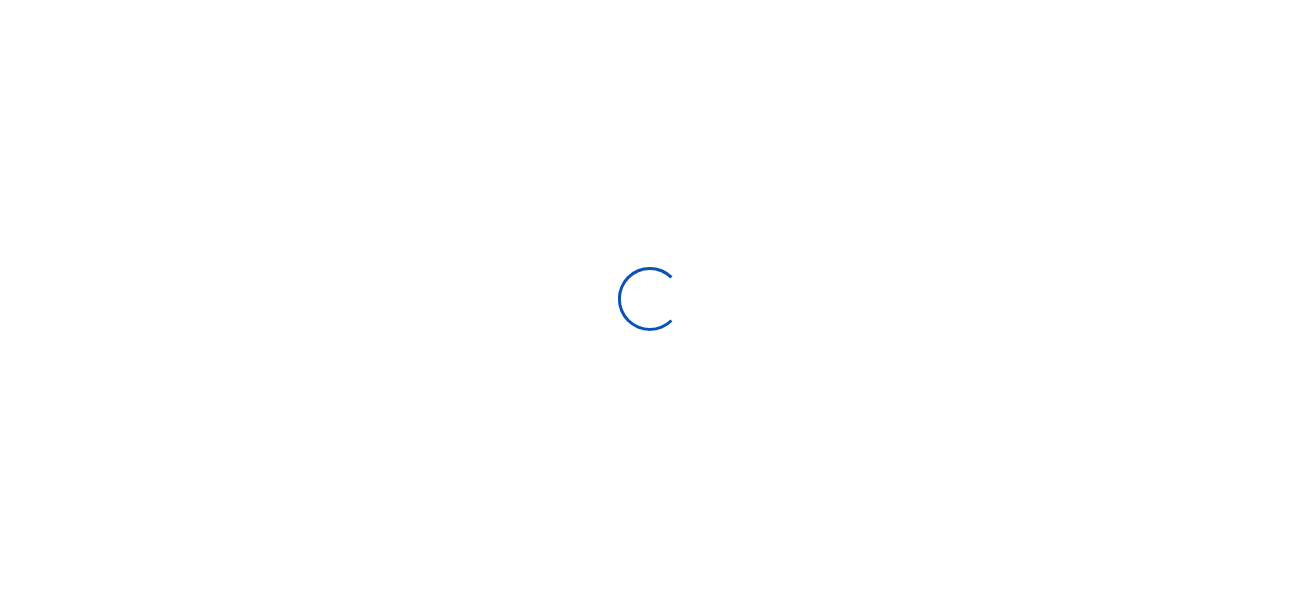 select 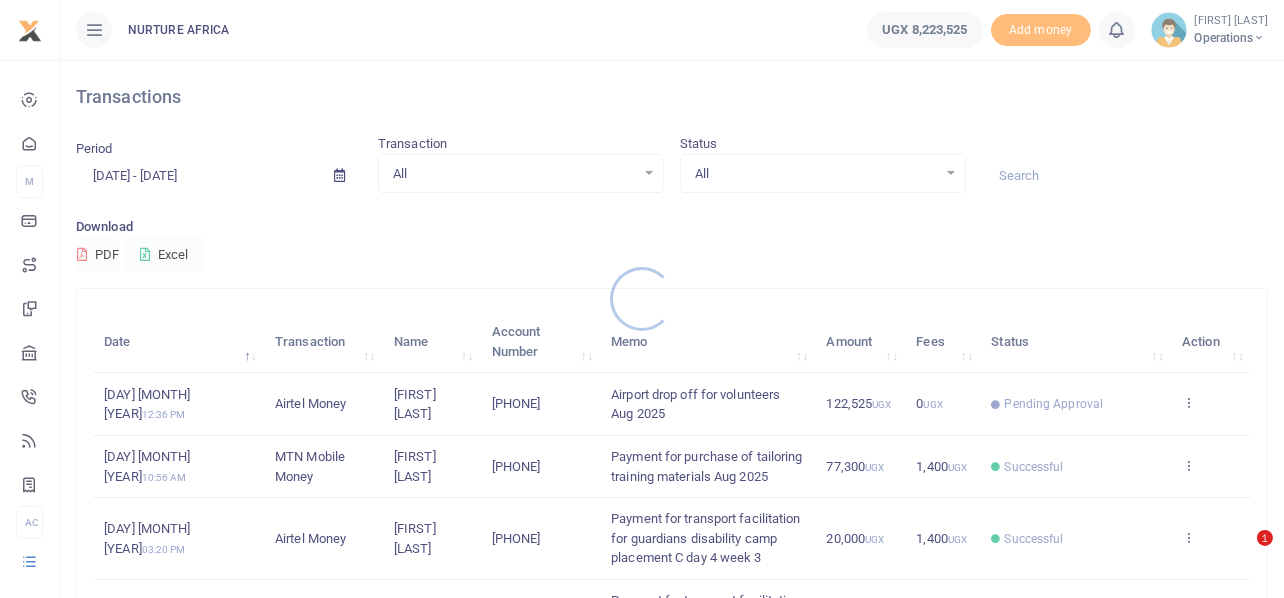 scroll, scrollTop: 199, scrollLeft: 0, axis: vertical 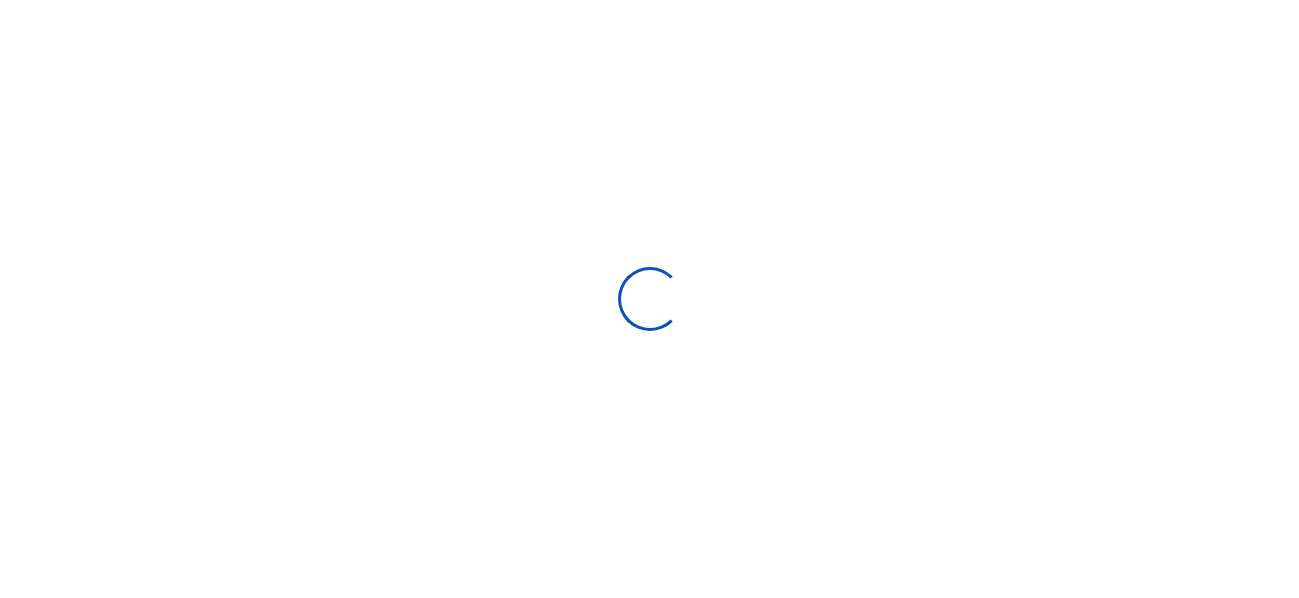 select 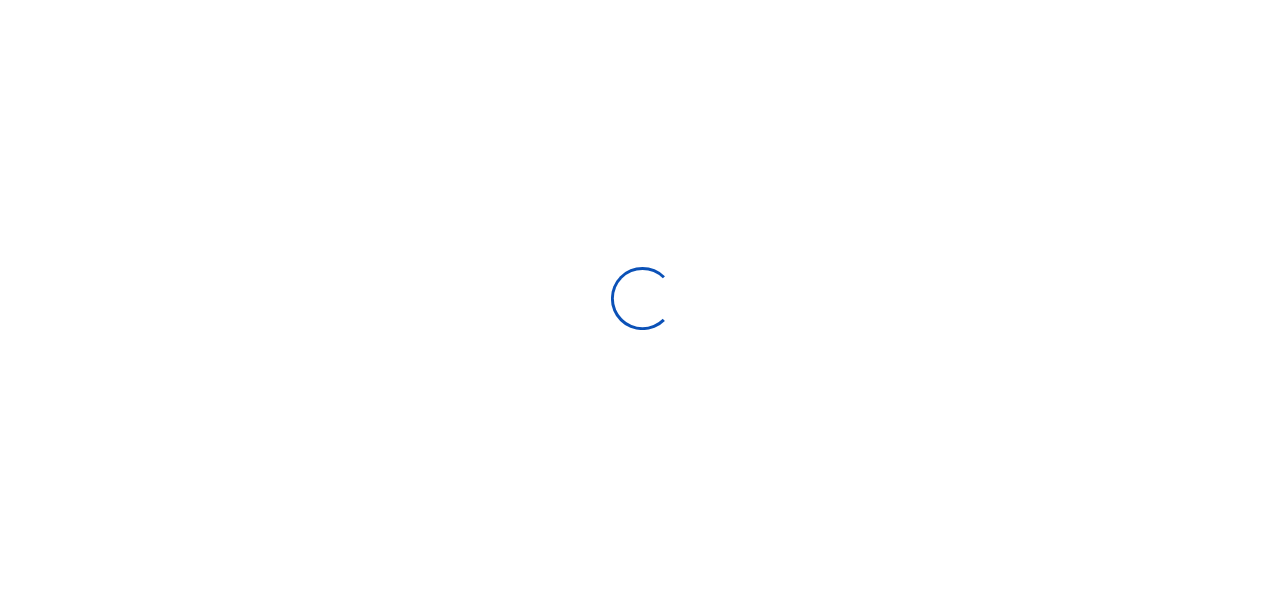 scroll, scrollTop: 0, scrollLeft: 0, axis: both 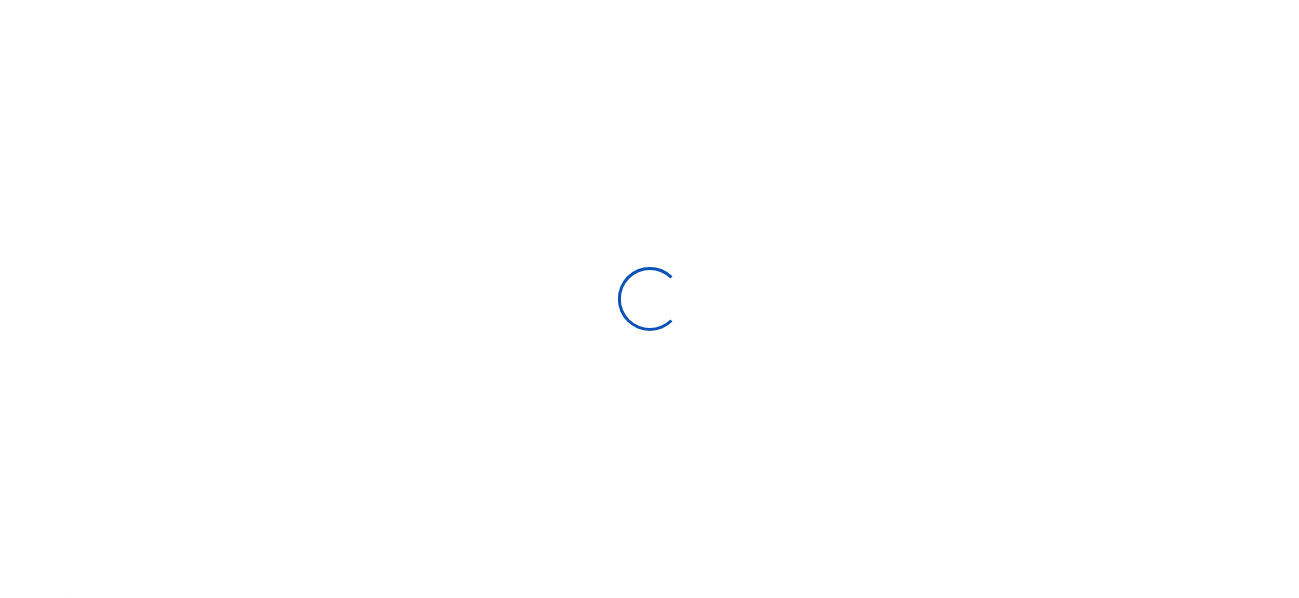 type on "[DATE] - [DATE]" 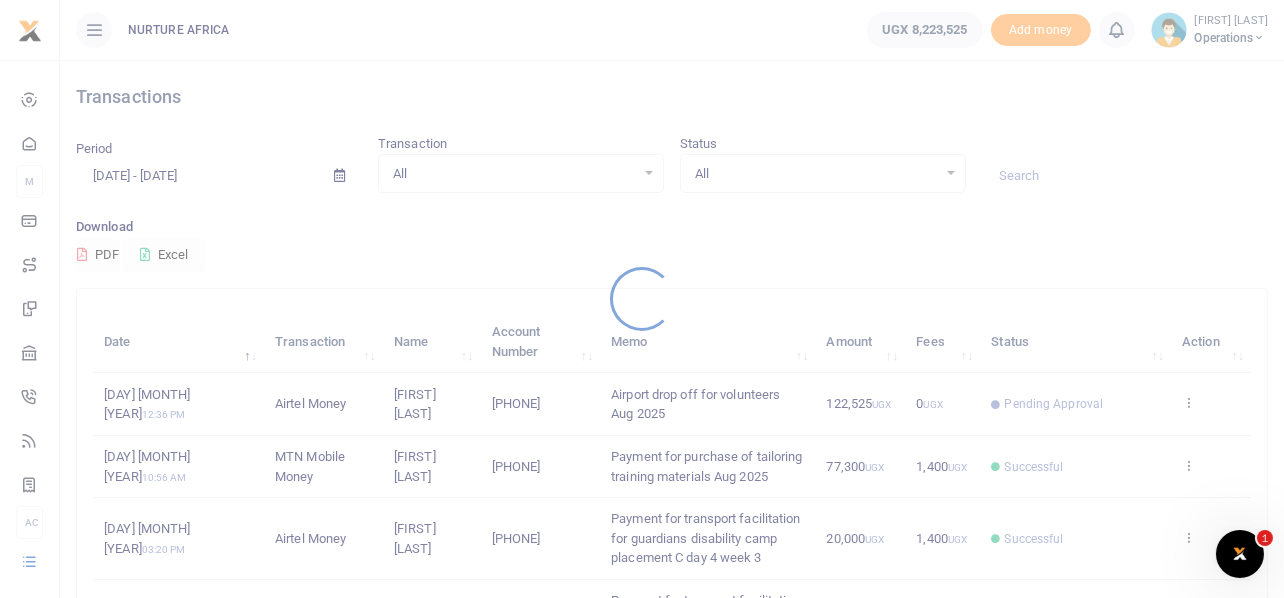 scroll, scrollTop: 0, scrollLeft: 0, axis: both 